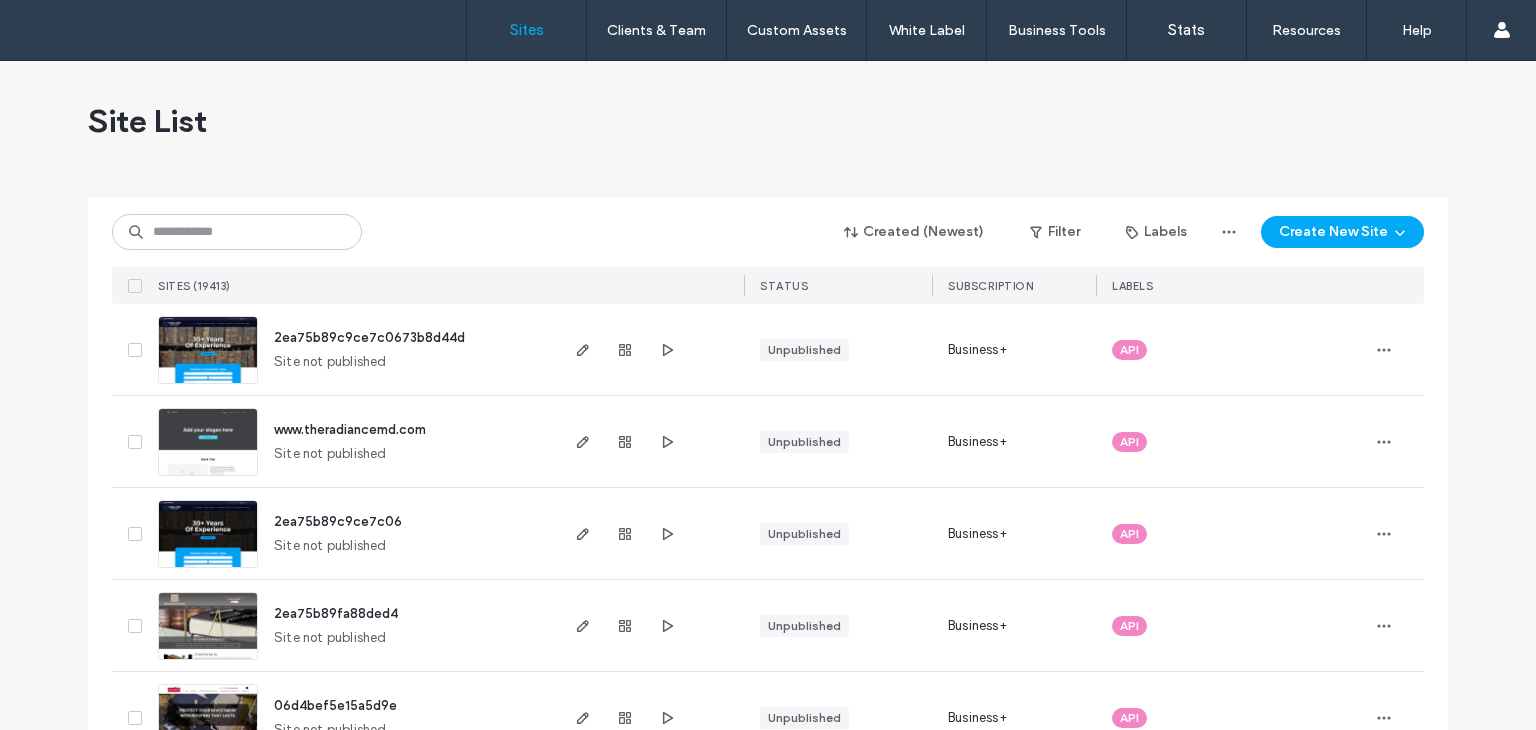 scroll, scrollTop: 0, scrollLeft: 0, axis: both 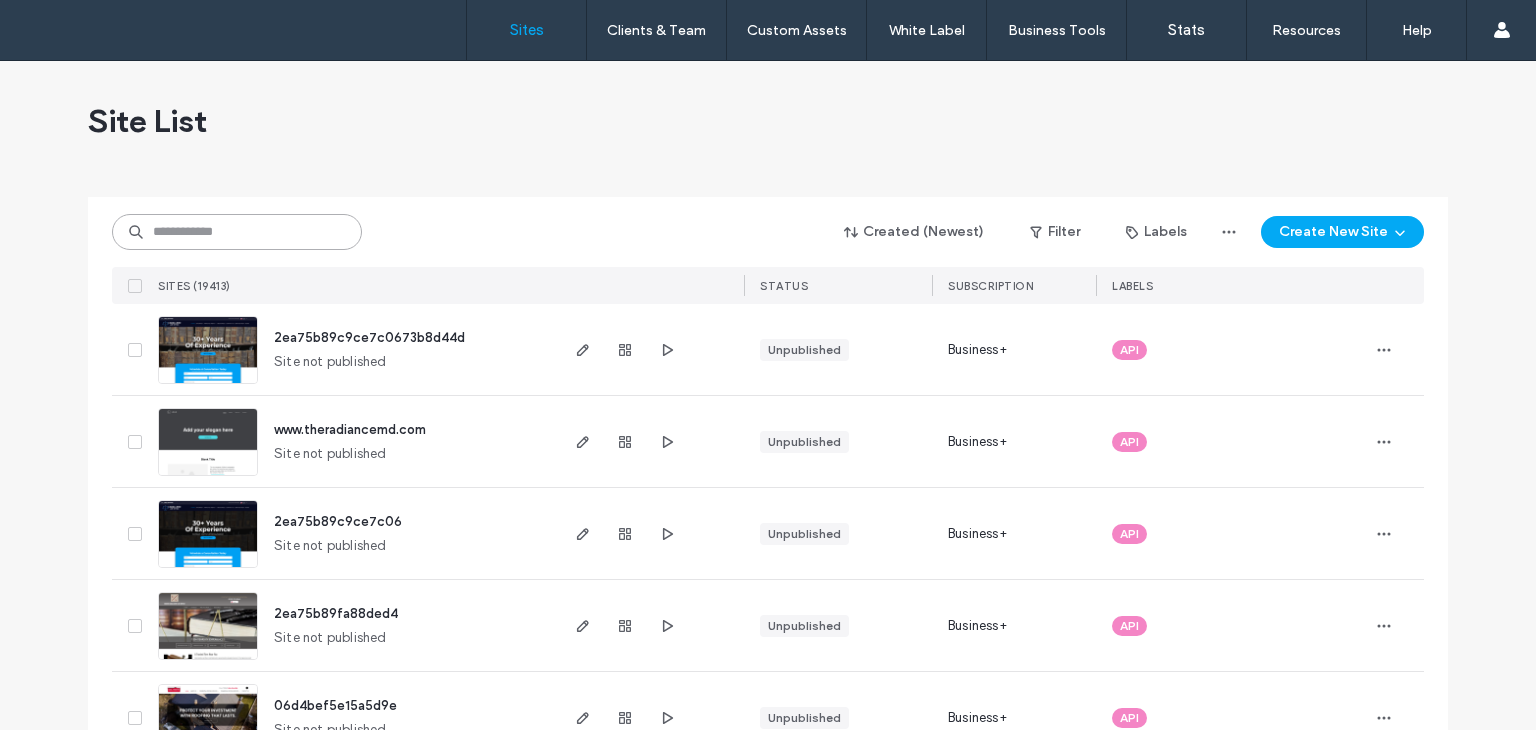 click at bounding box center (237, 232) 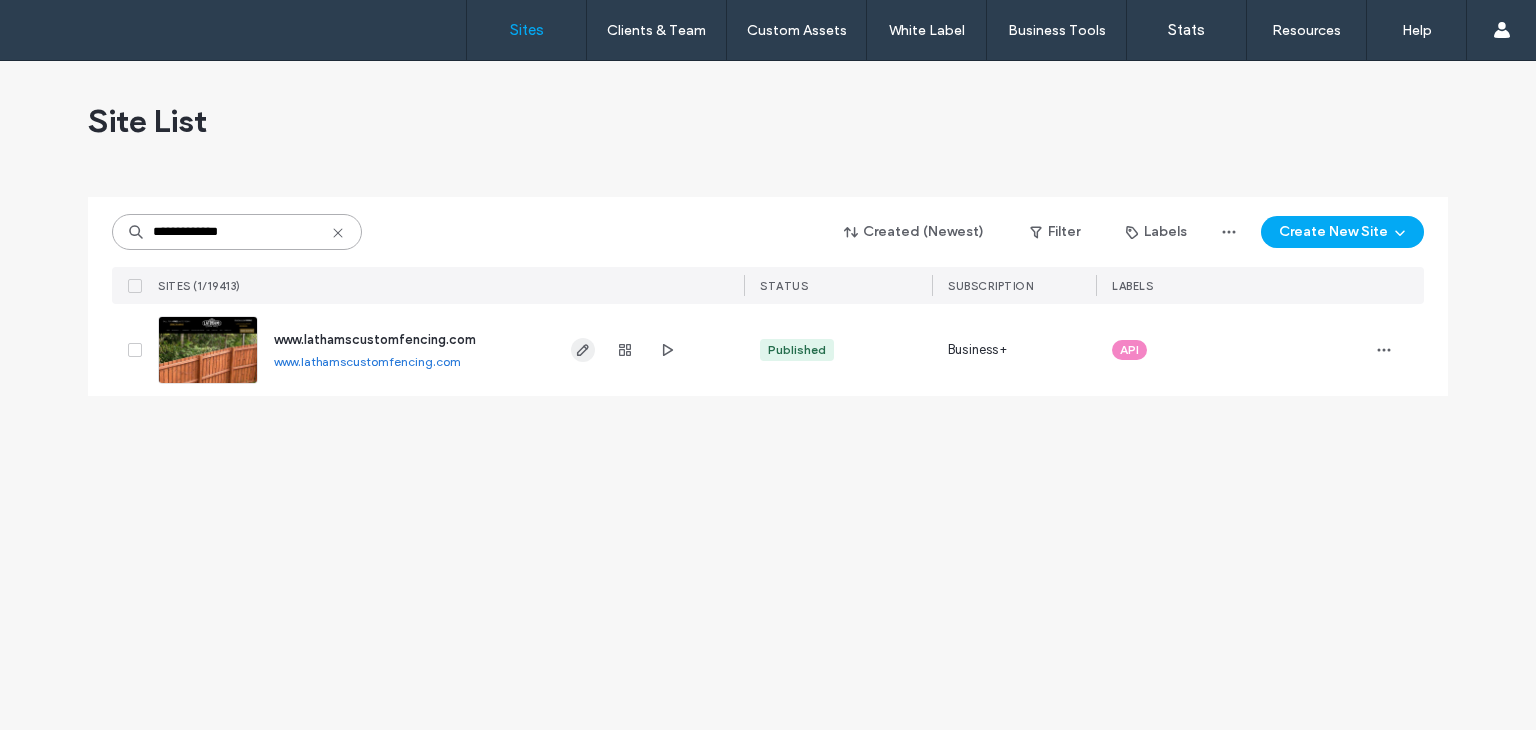 type on "**********" 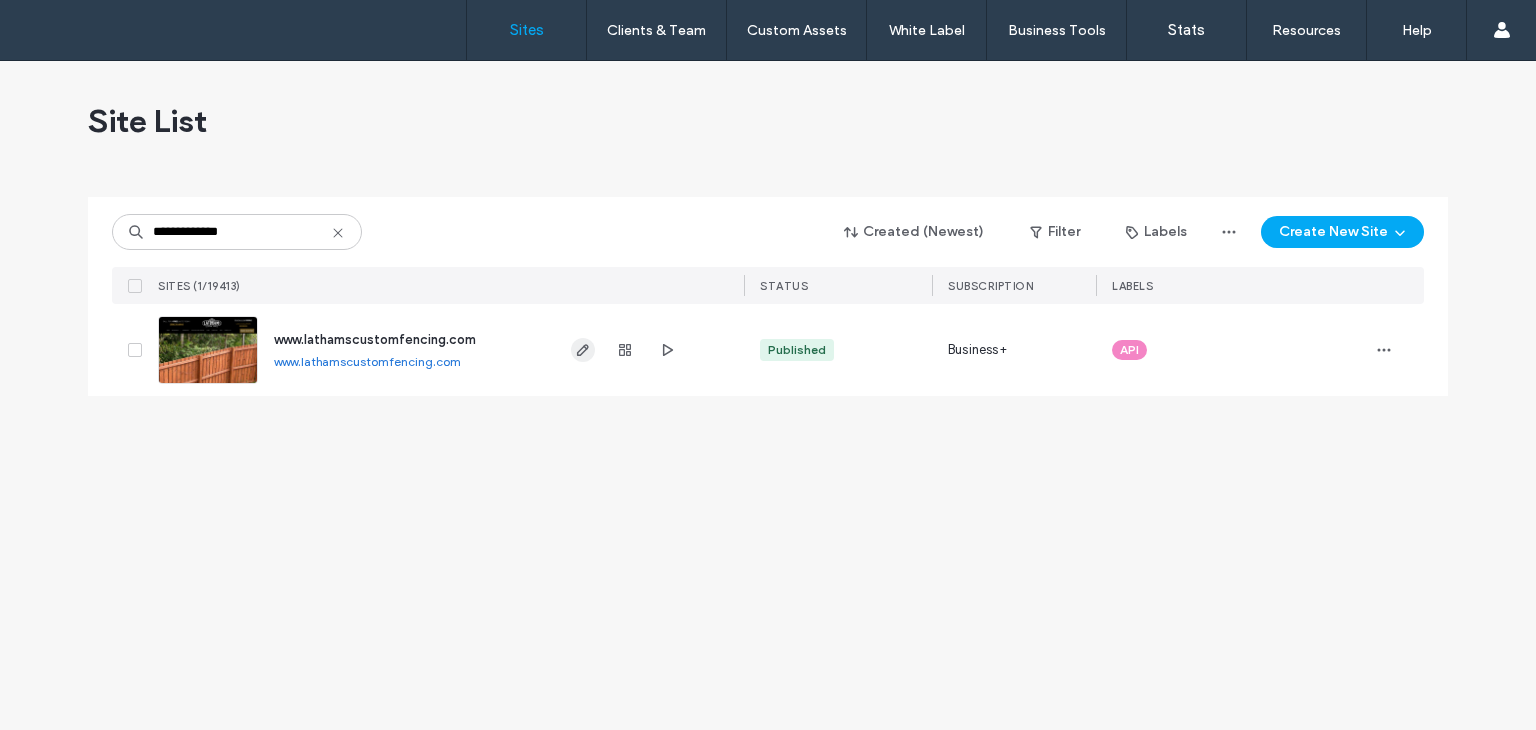 click 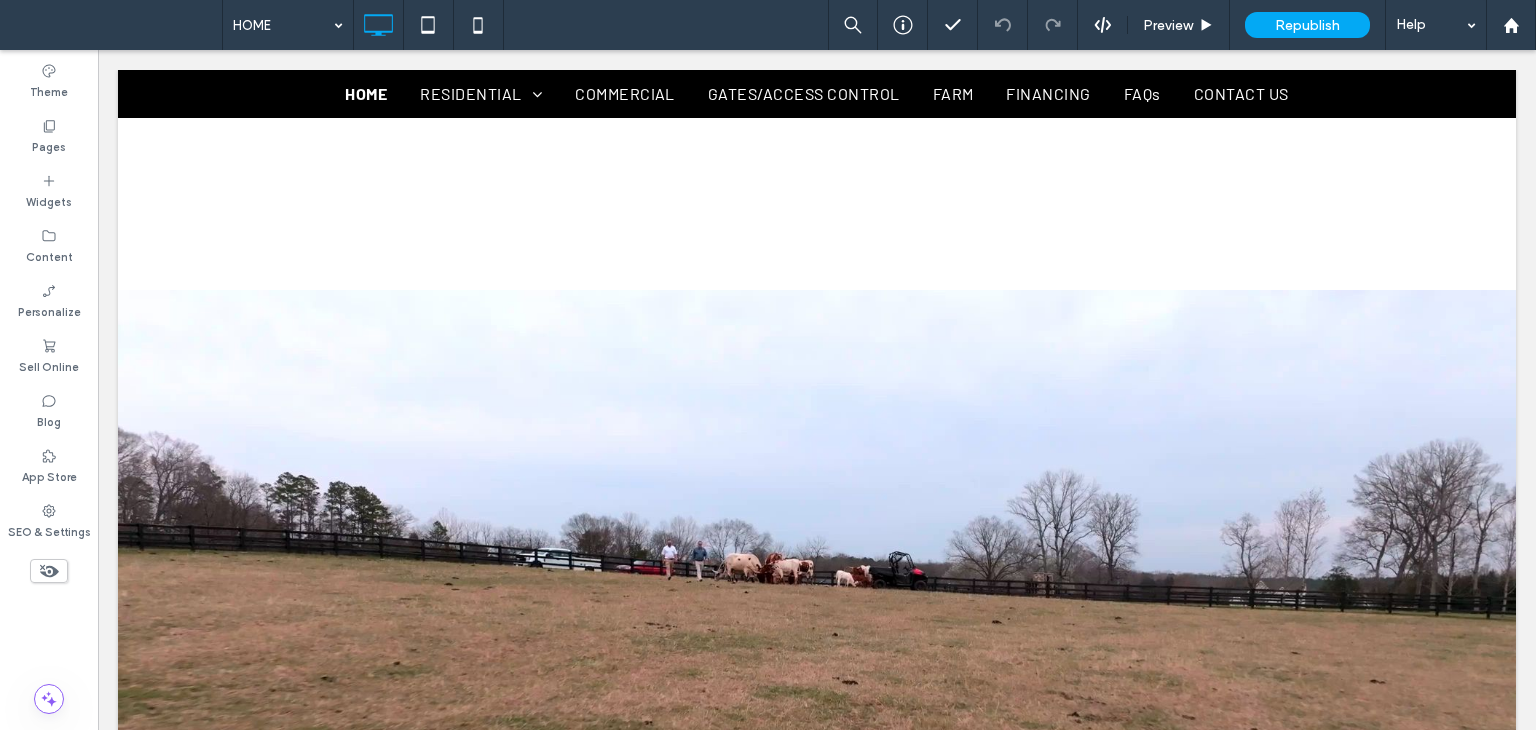 scroll, scrollTop: 1000, scrollLeft: 0, axis: vertical 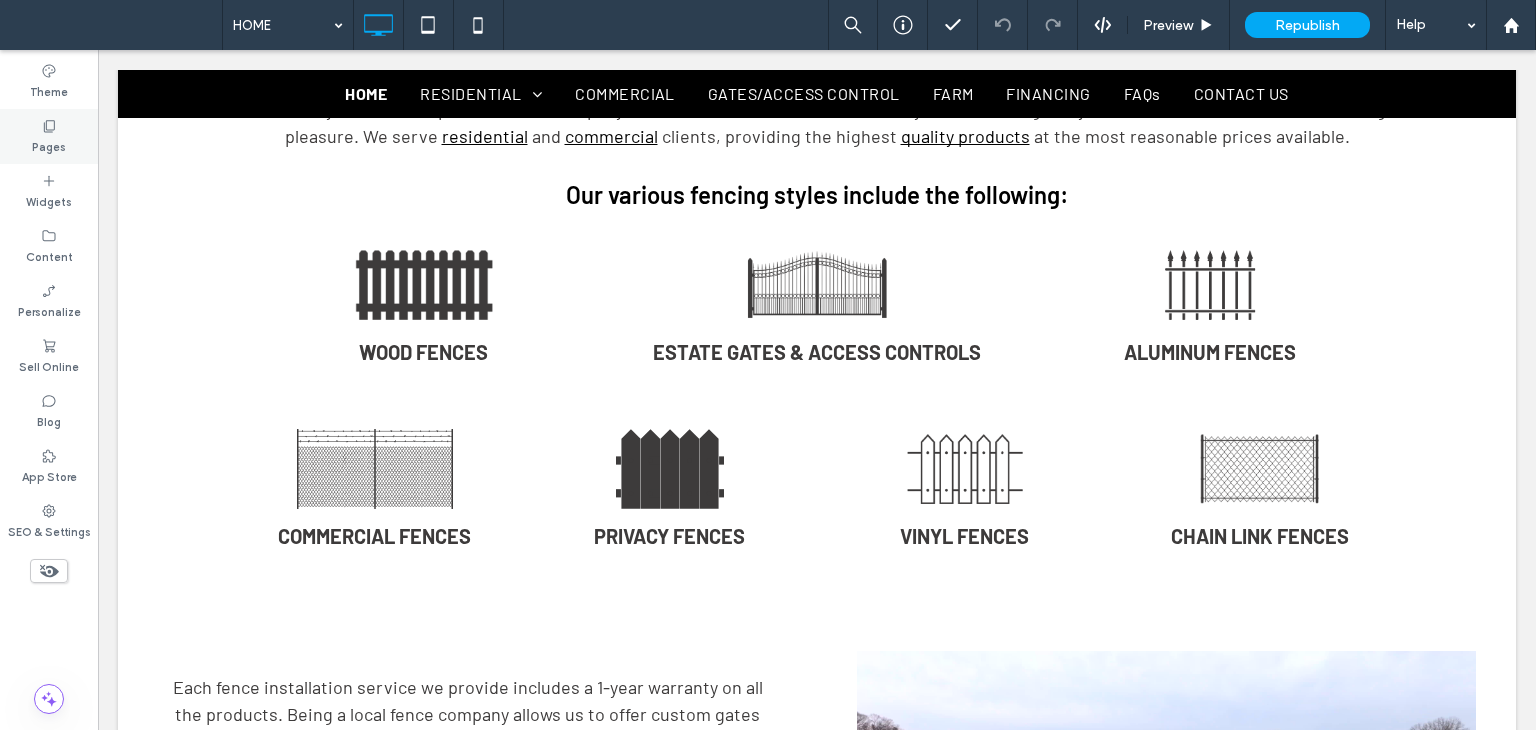click 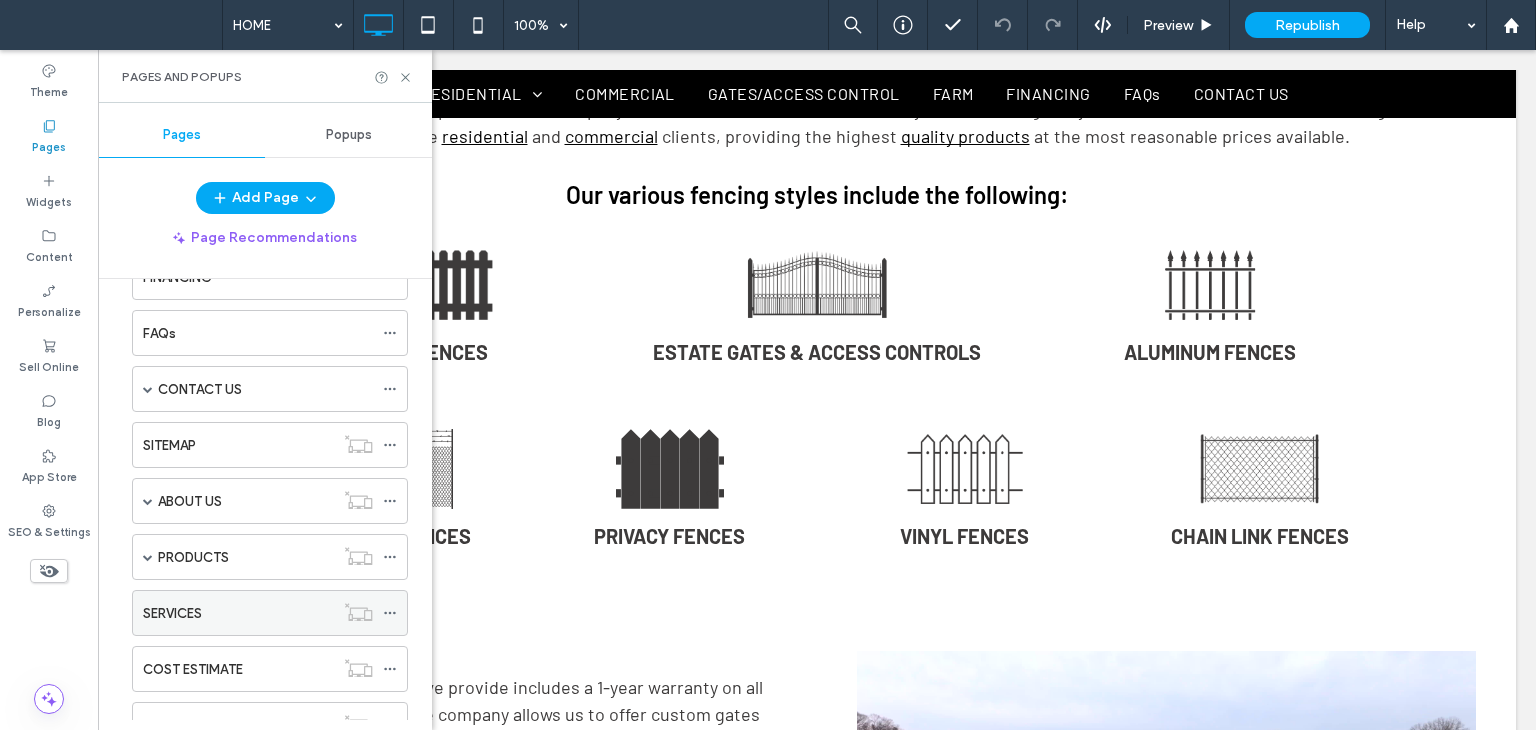 scroll, scrollTop: 311, scrollLeft: 0, axis: vertical 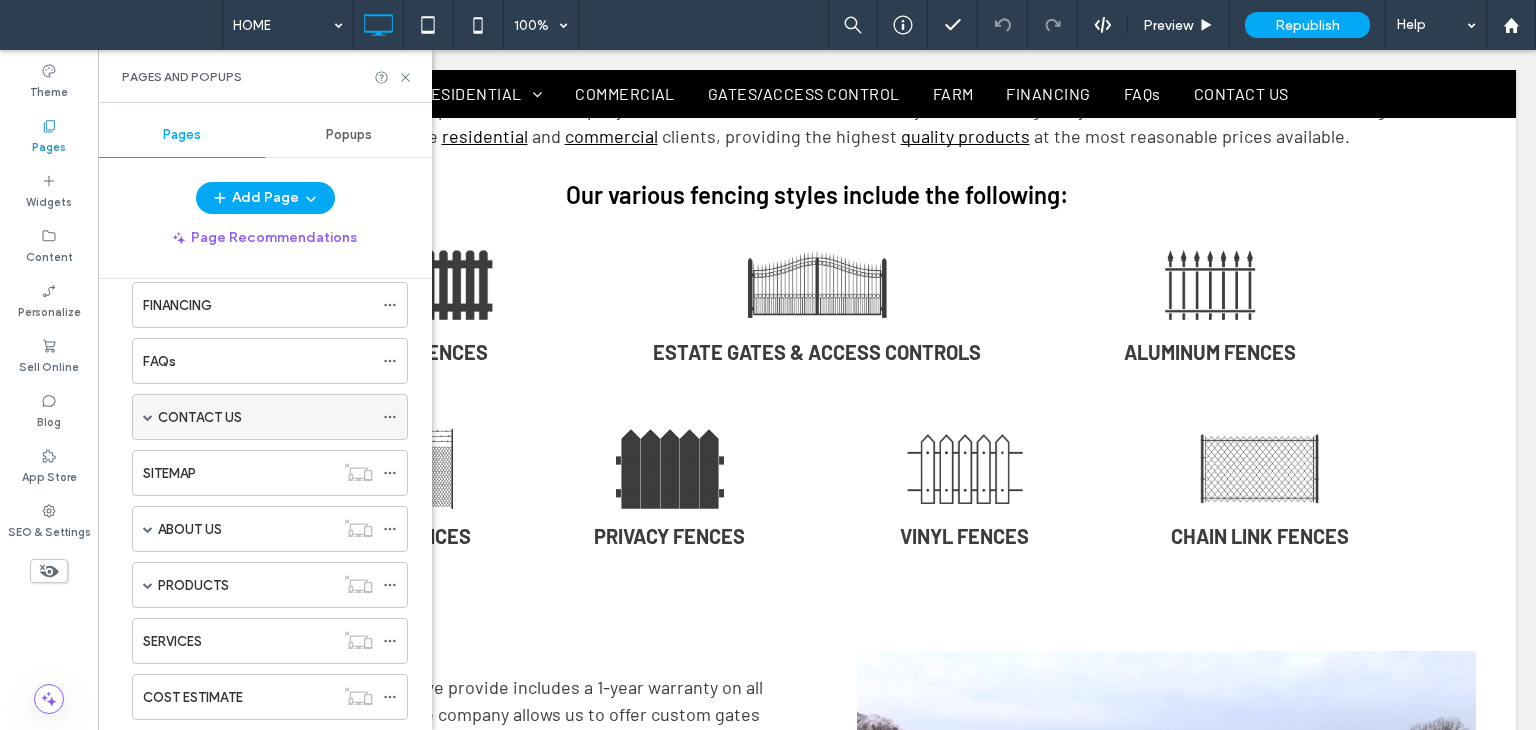 click at bounding box center [148, 417] 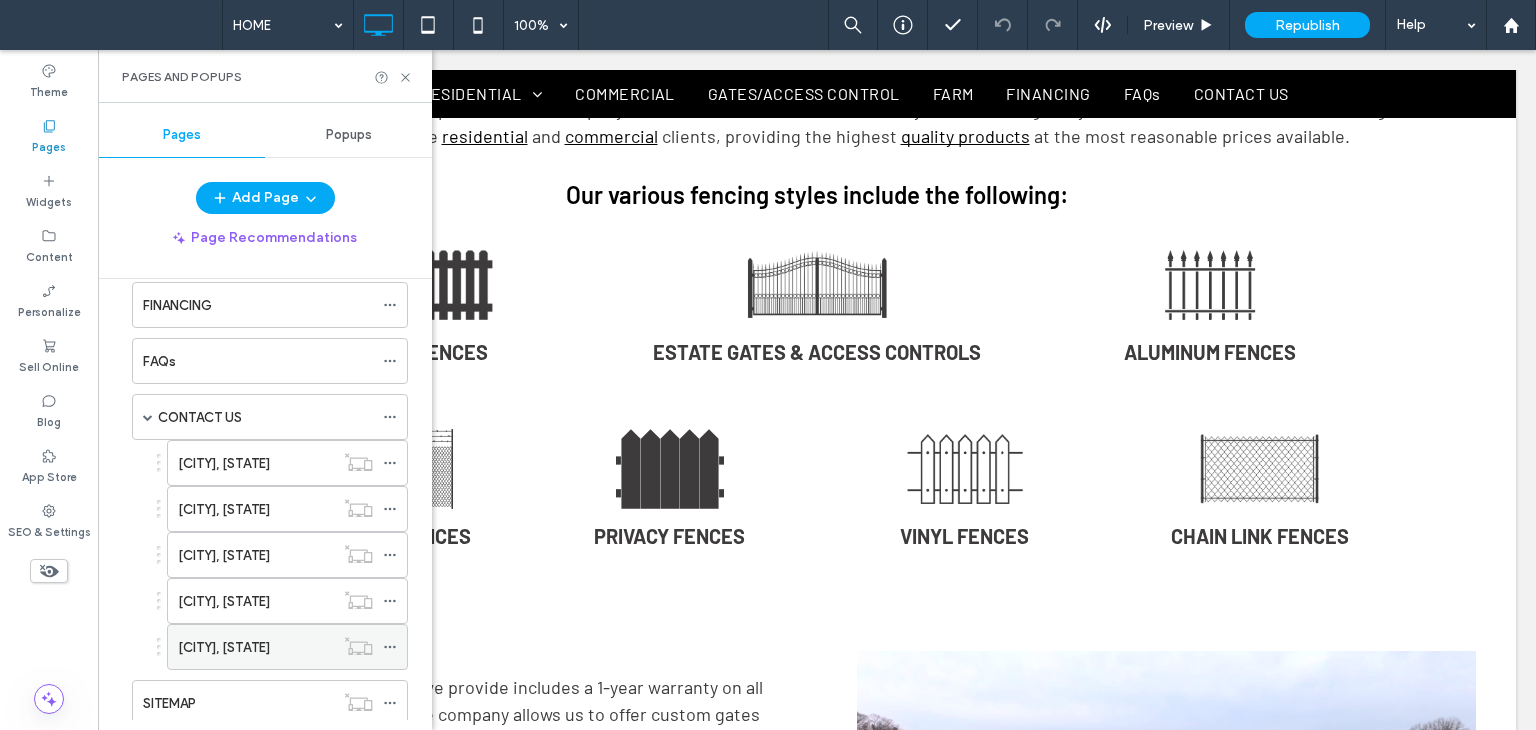click on "[CITY], [STATE]" at bounding box center [224, 647] 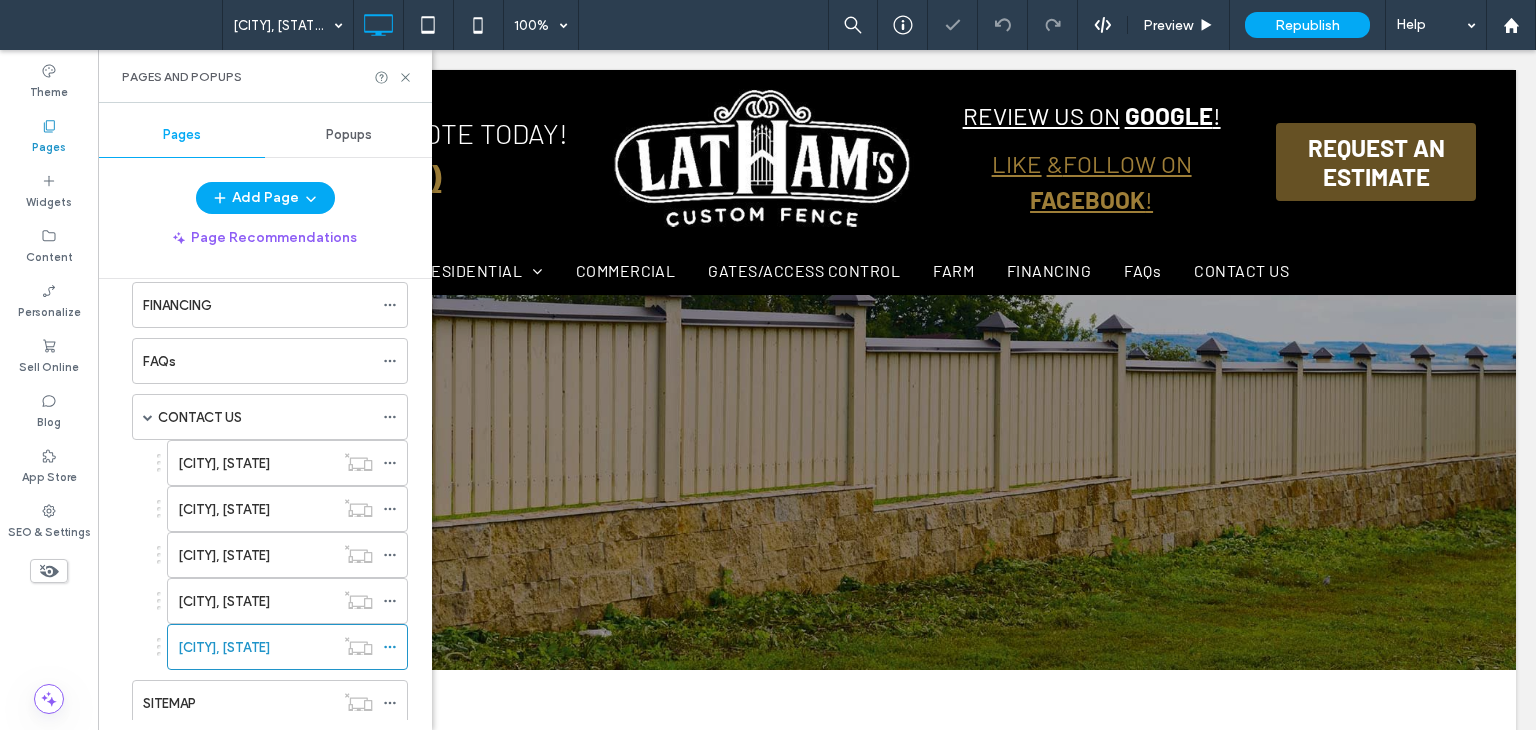 scroll, scrollTop: 0, scrollLeft: 0, axis: both 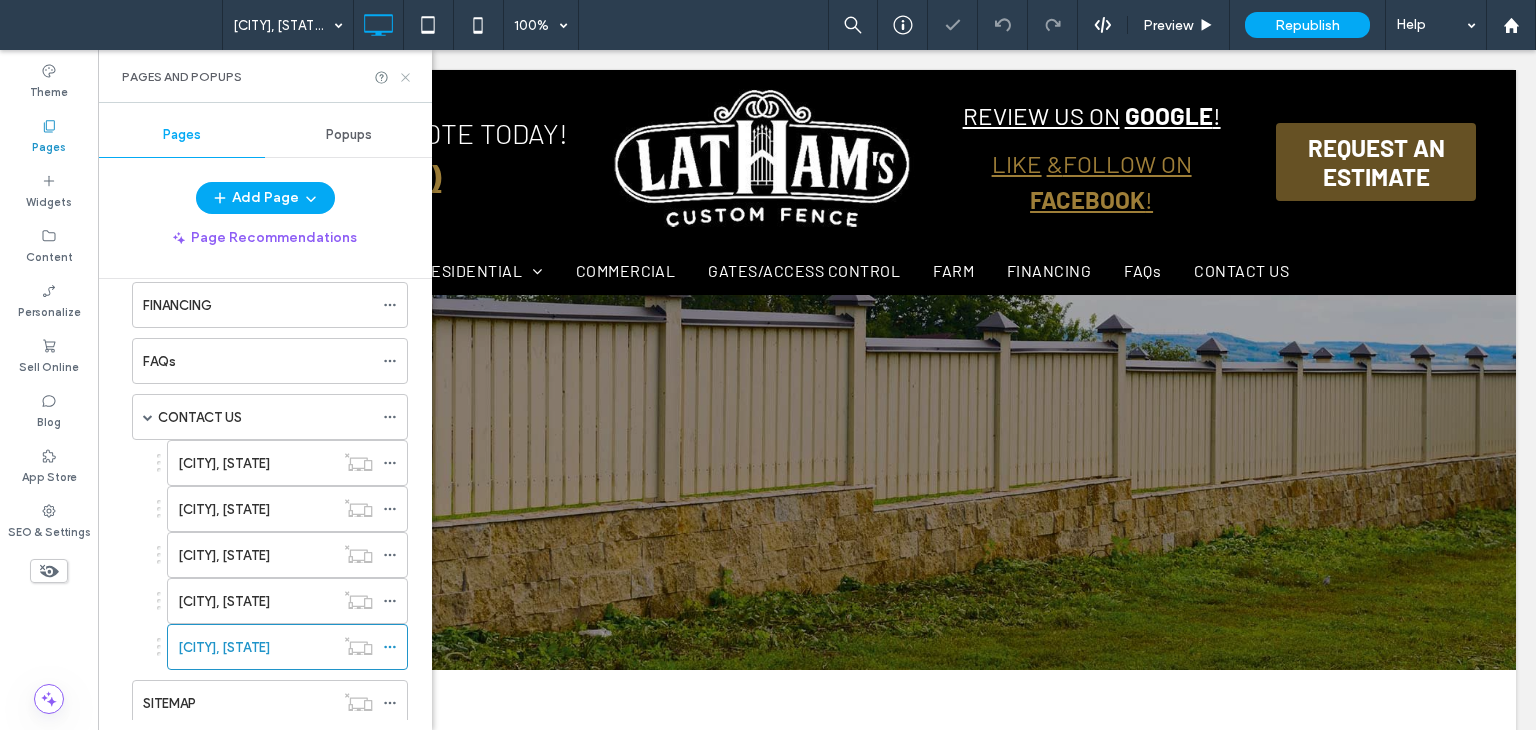 click 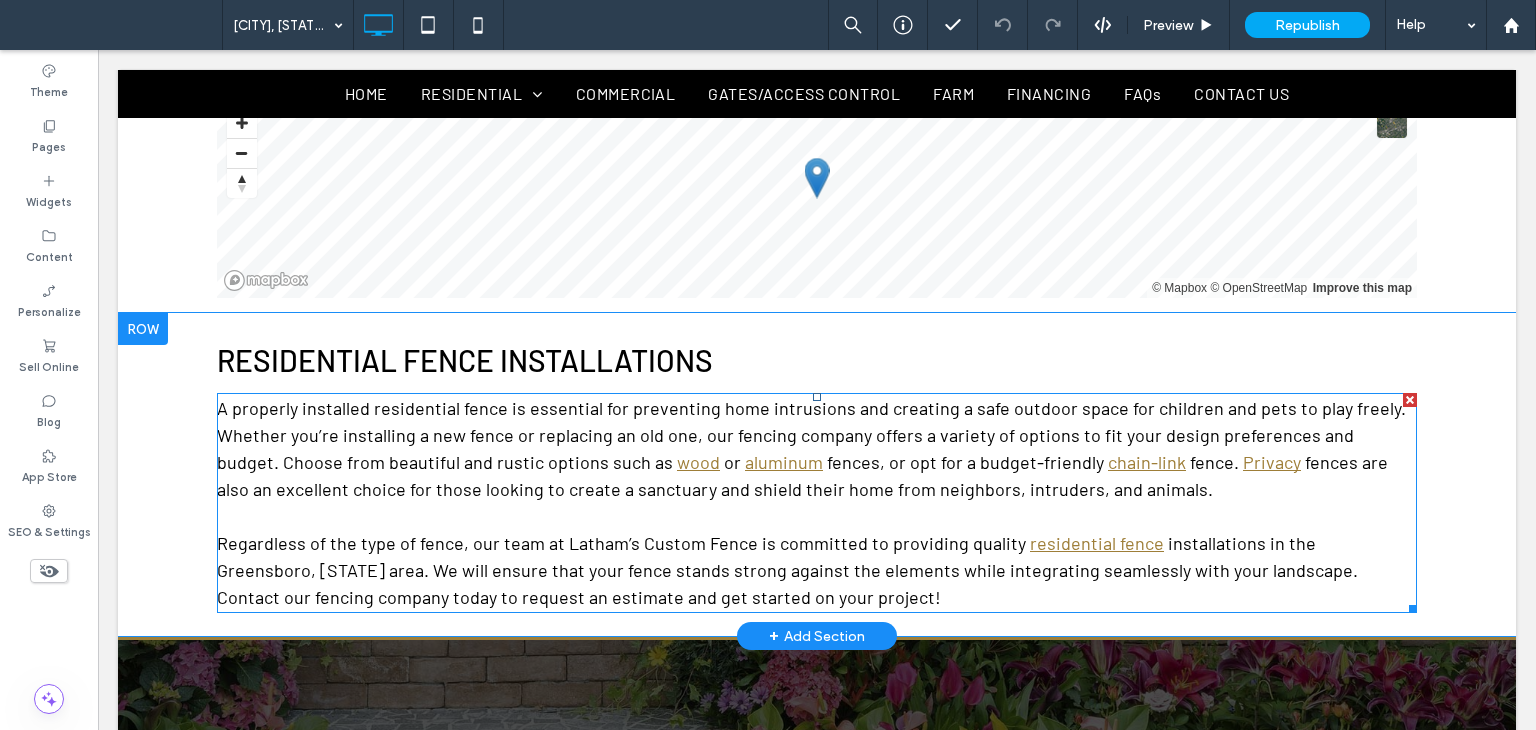scroll, scrollTop: 1200, scrollLeft: 0, axis: vertical 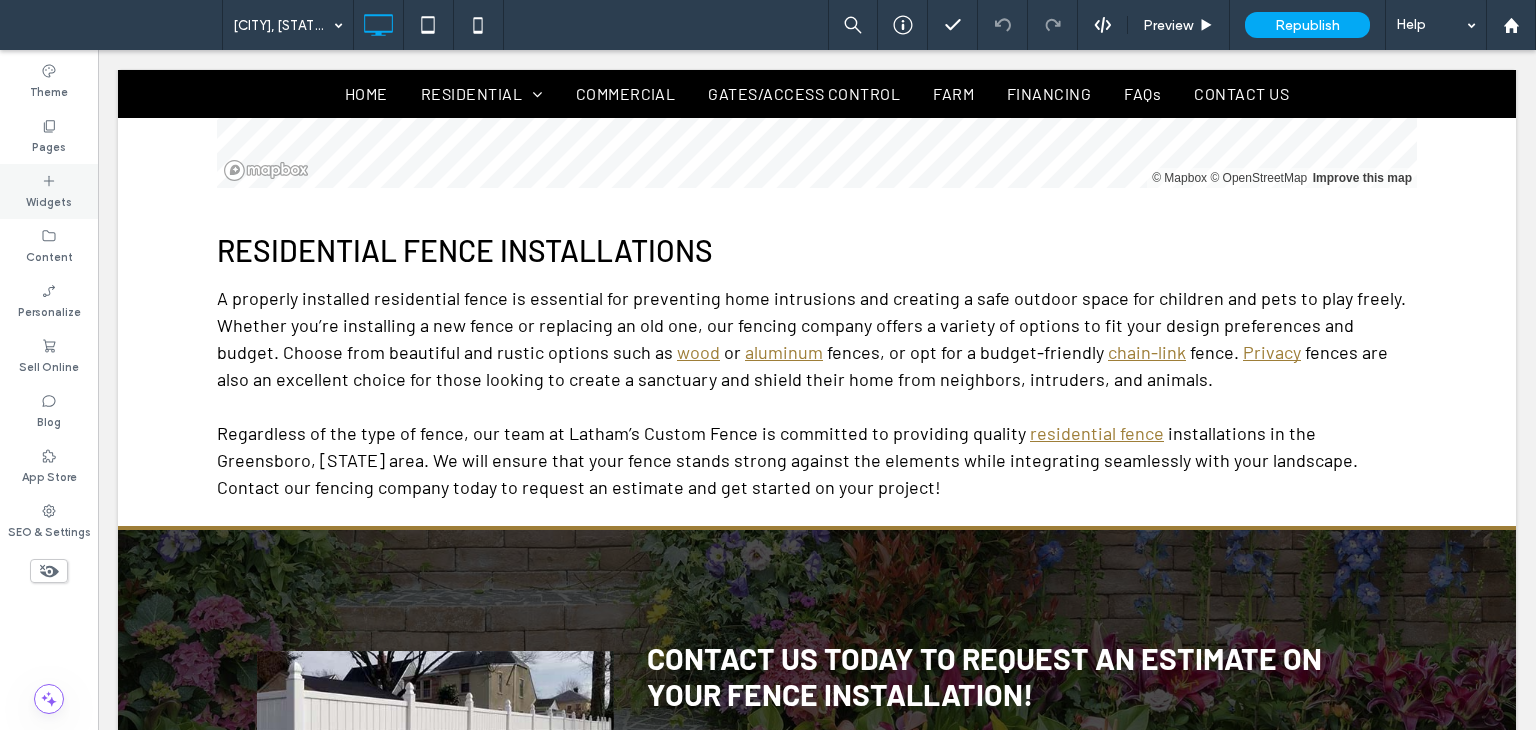 click 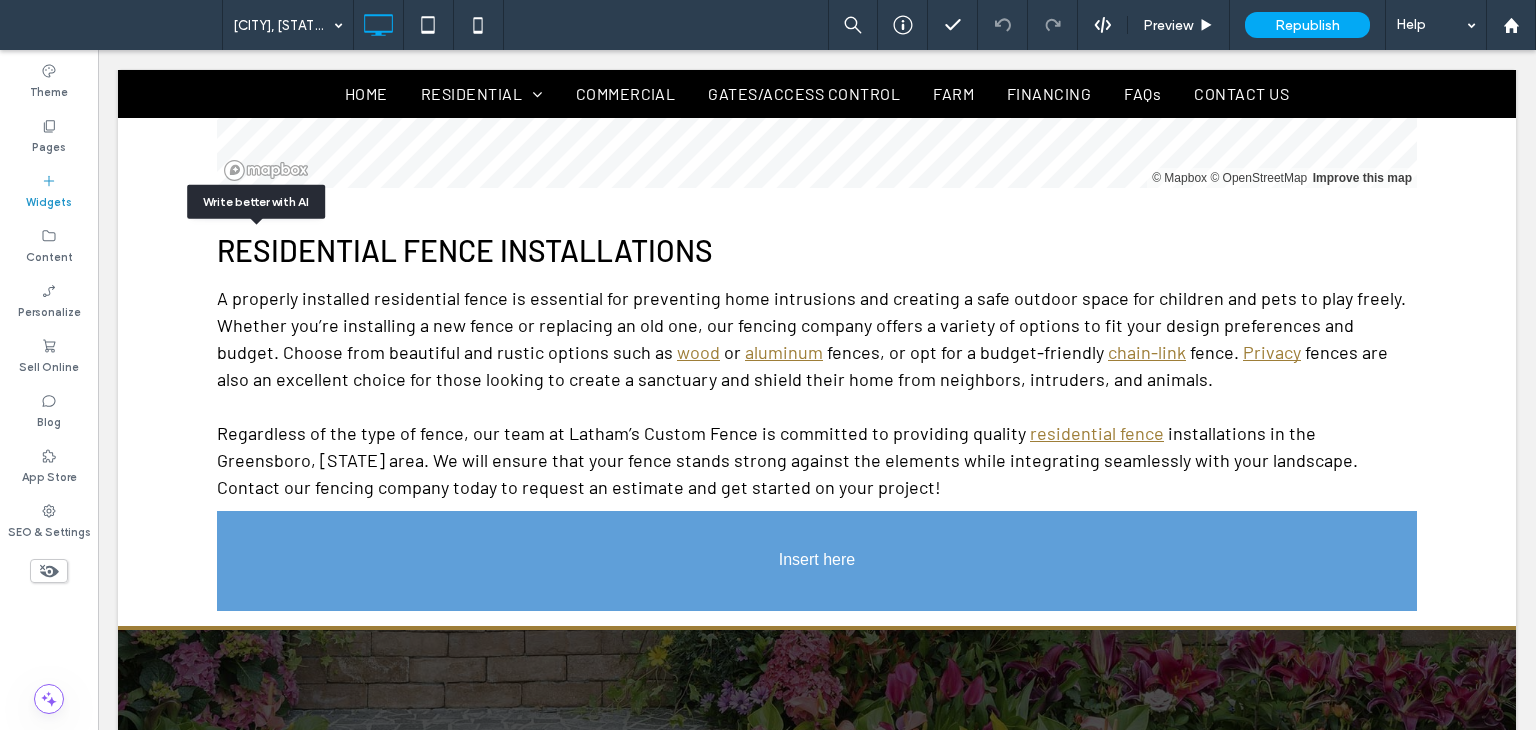 scroll, scrollTop: 1243, scrollLeft: 0, axis: vertical 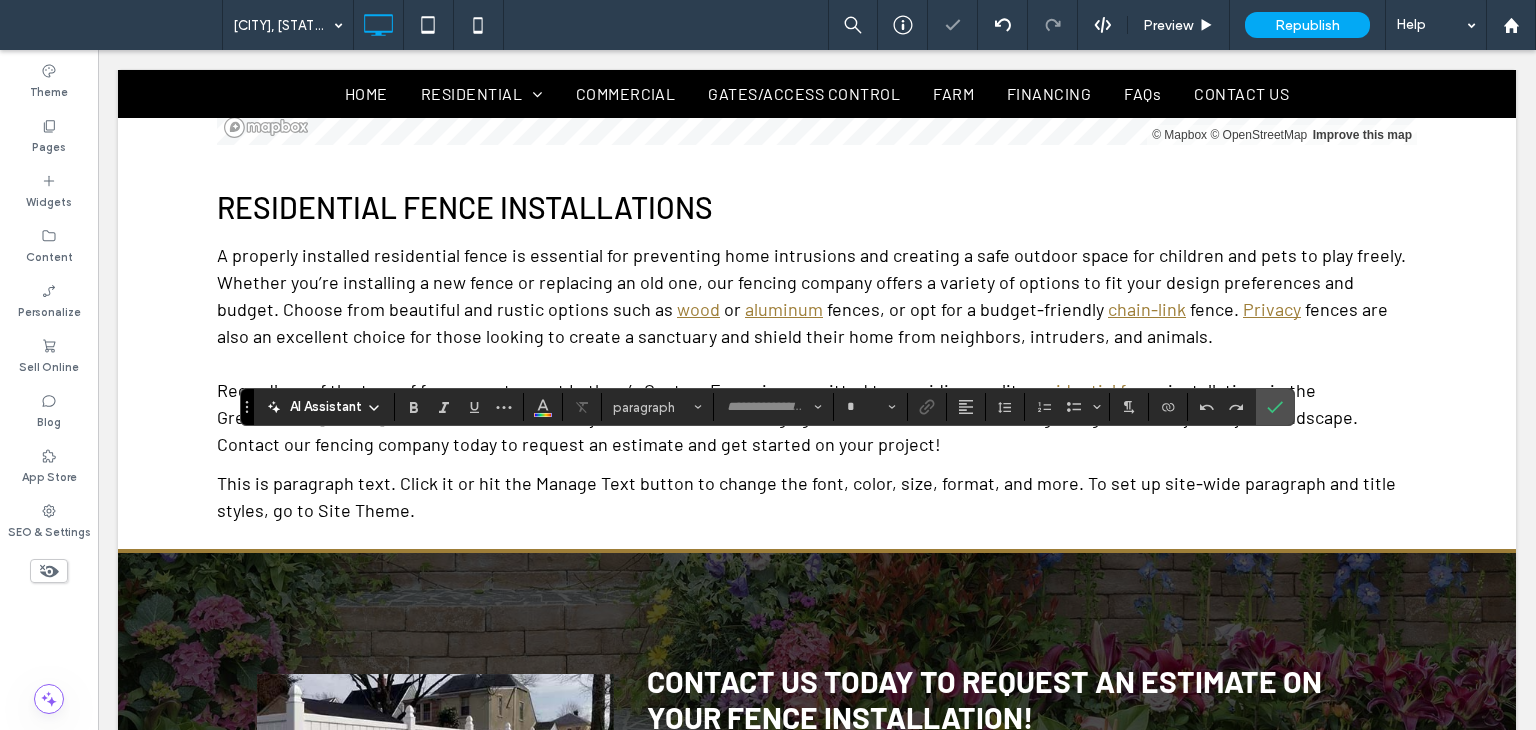 type on "******" 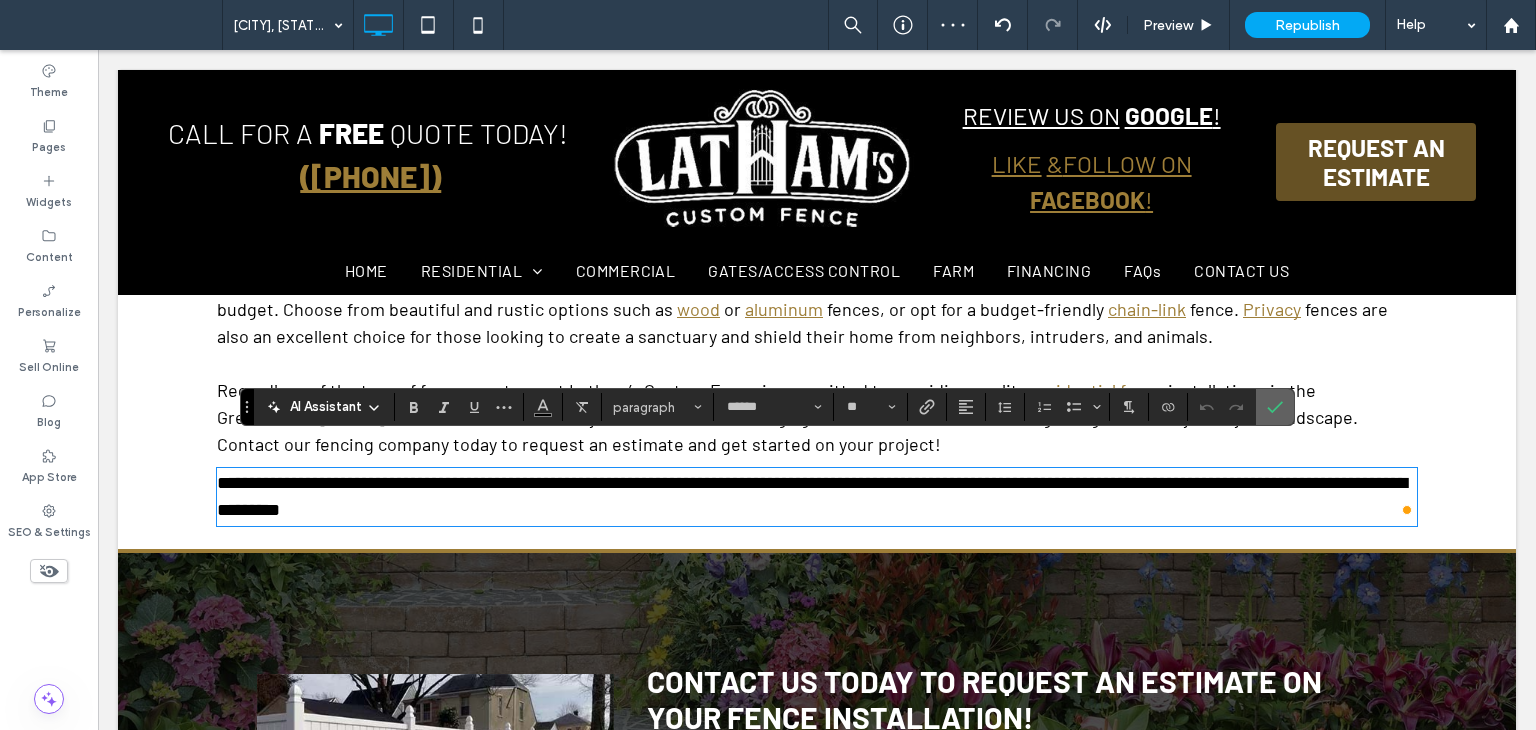 click at bounding box center [1275, 407] 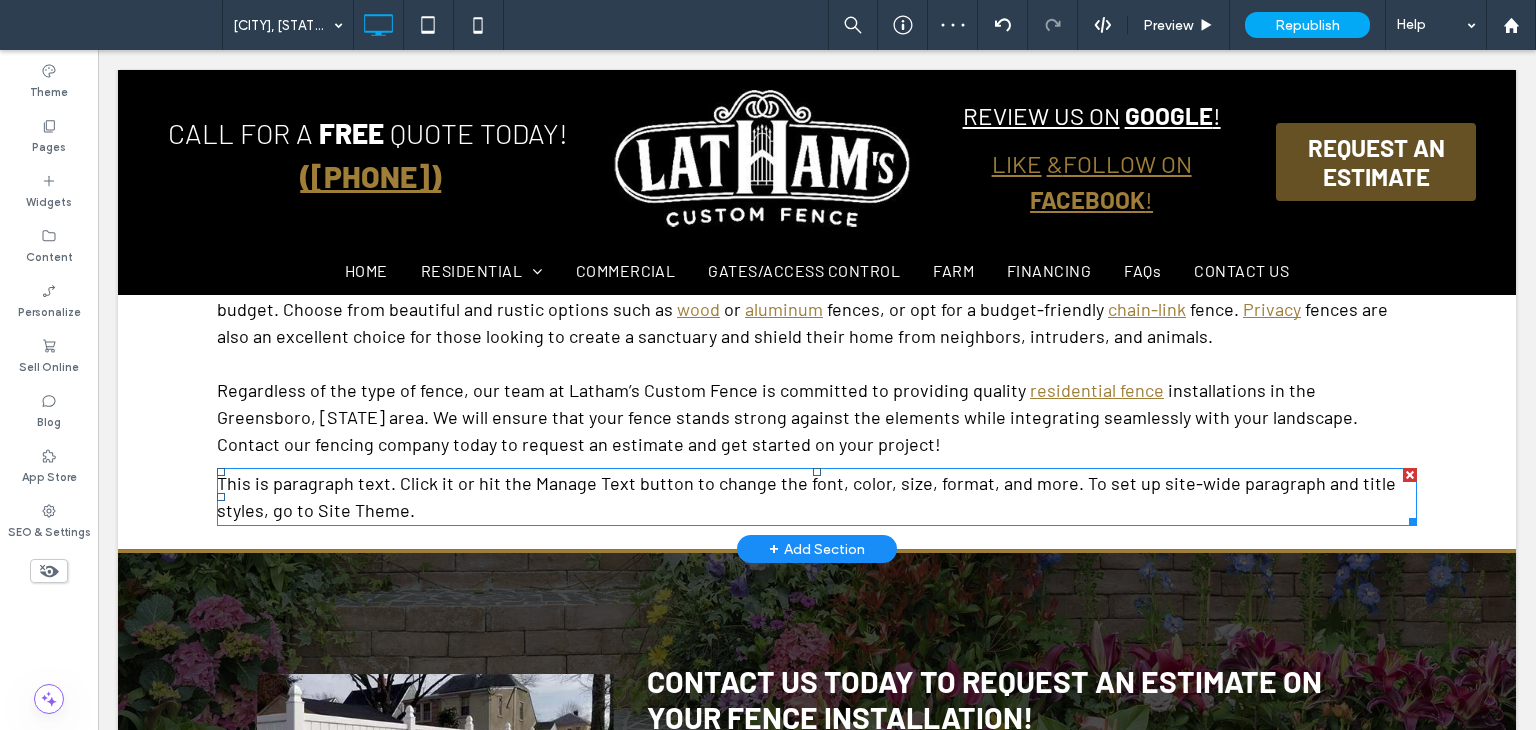 click at bounding box center [1410, 475] 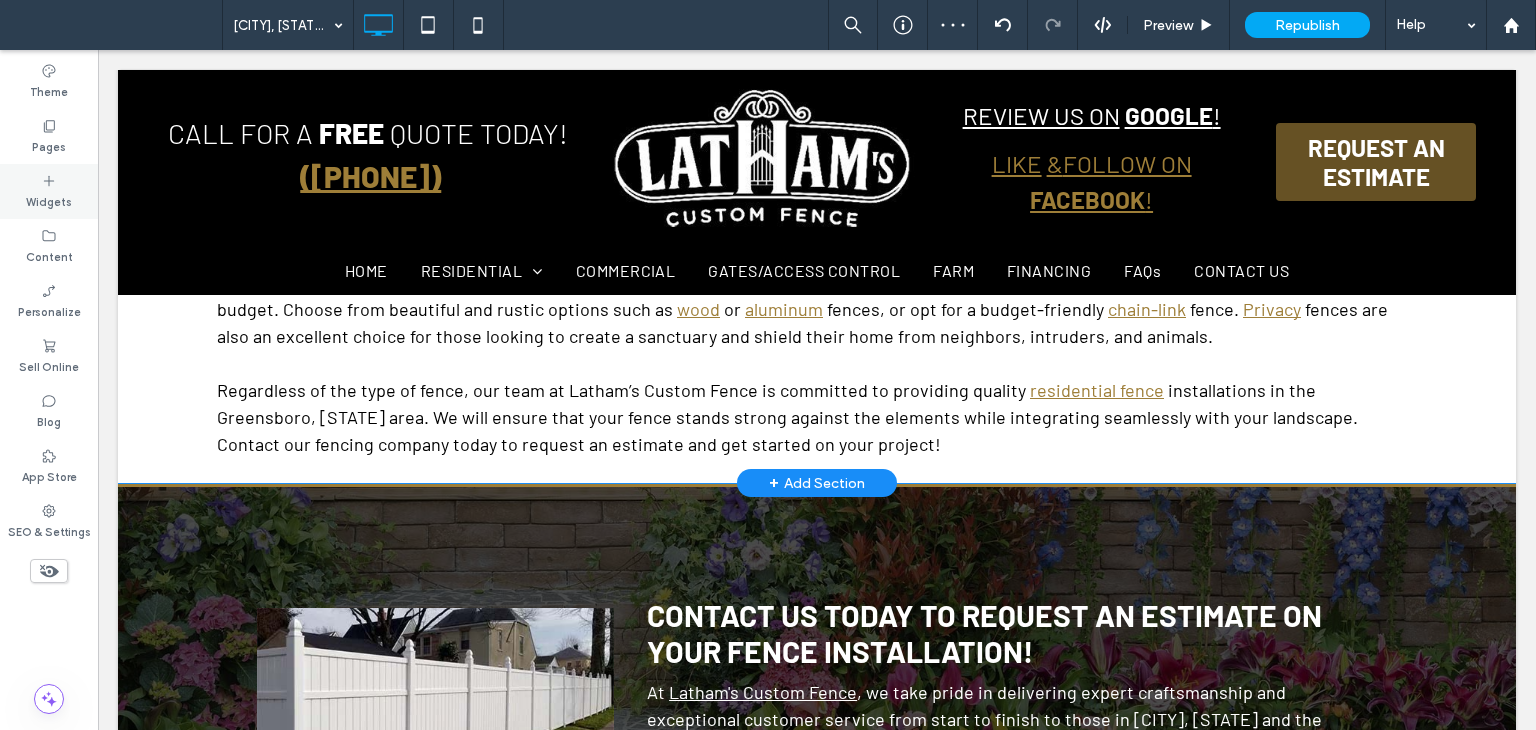 click on "Widgets" at bounding box center [49, 200] 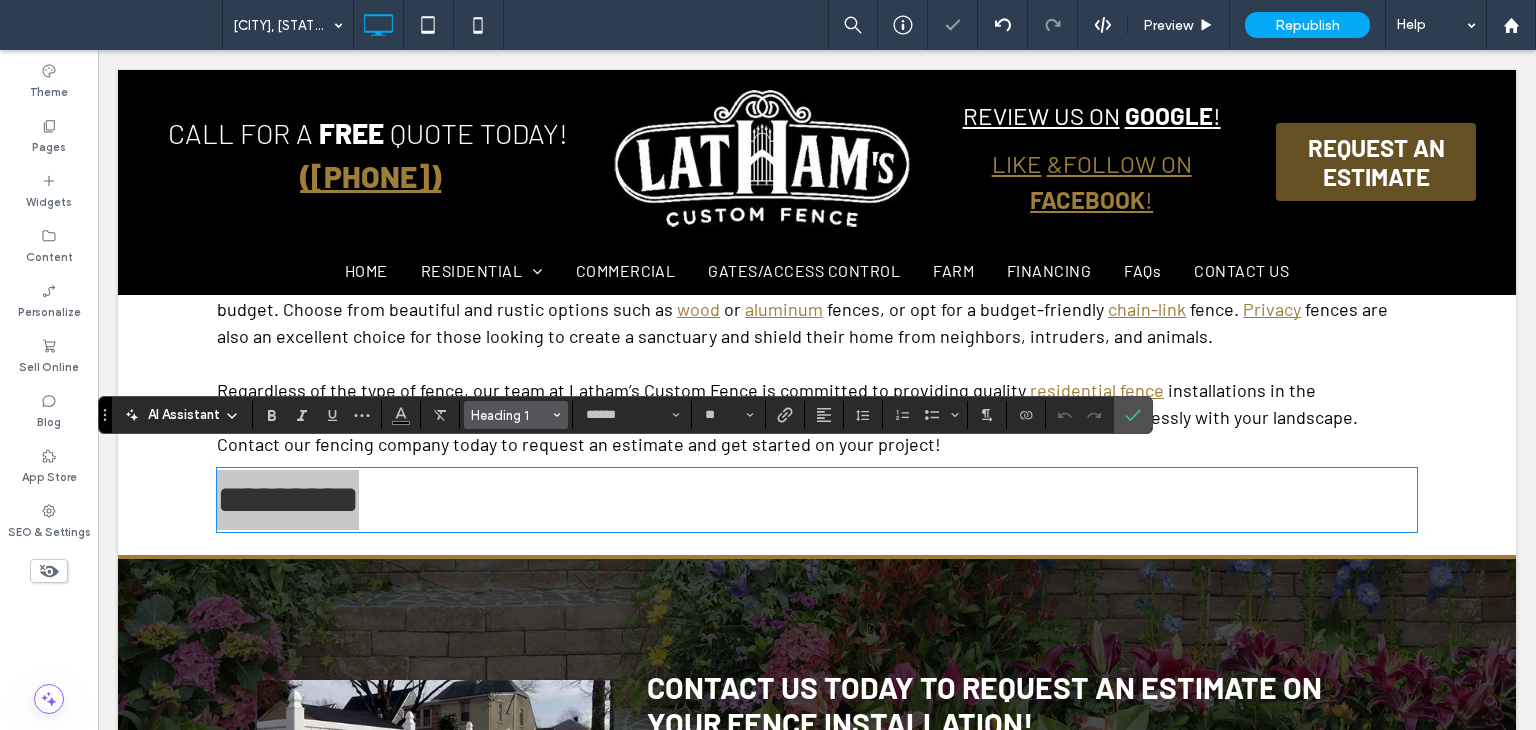 click on "Heading 1" at bounding box center (510, 415) 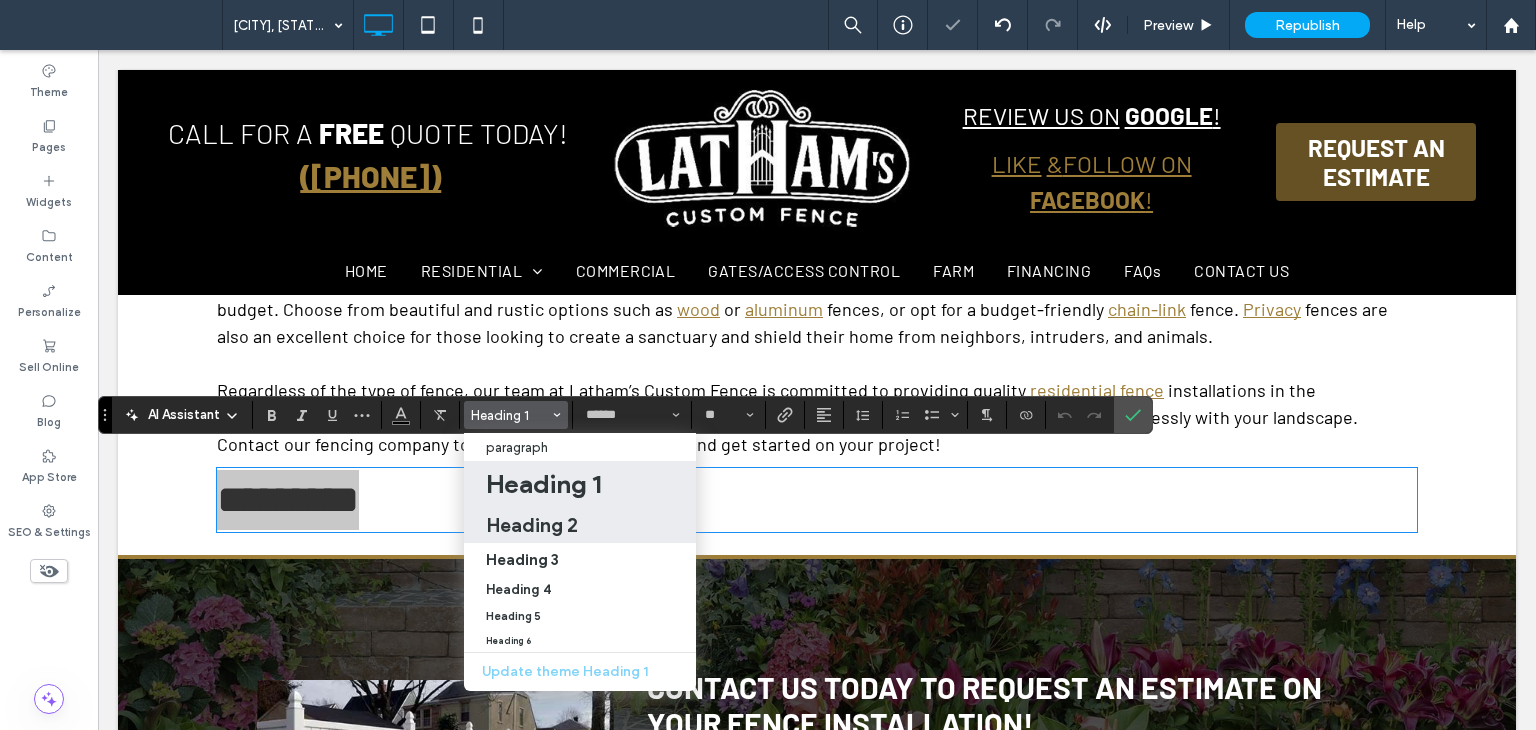 click on "Heading 2" at bounding box center [532, 525] 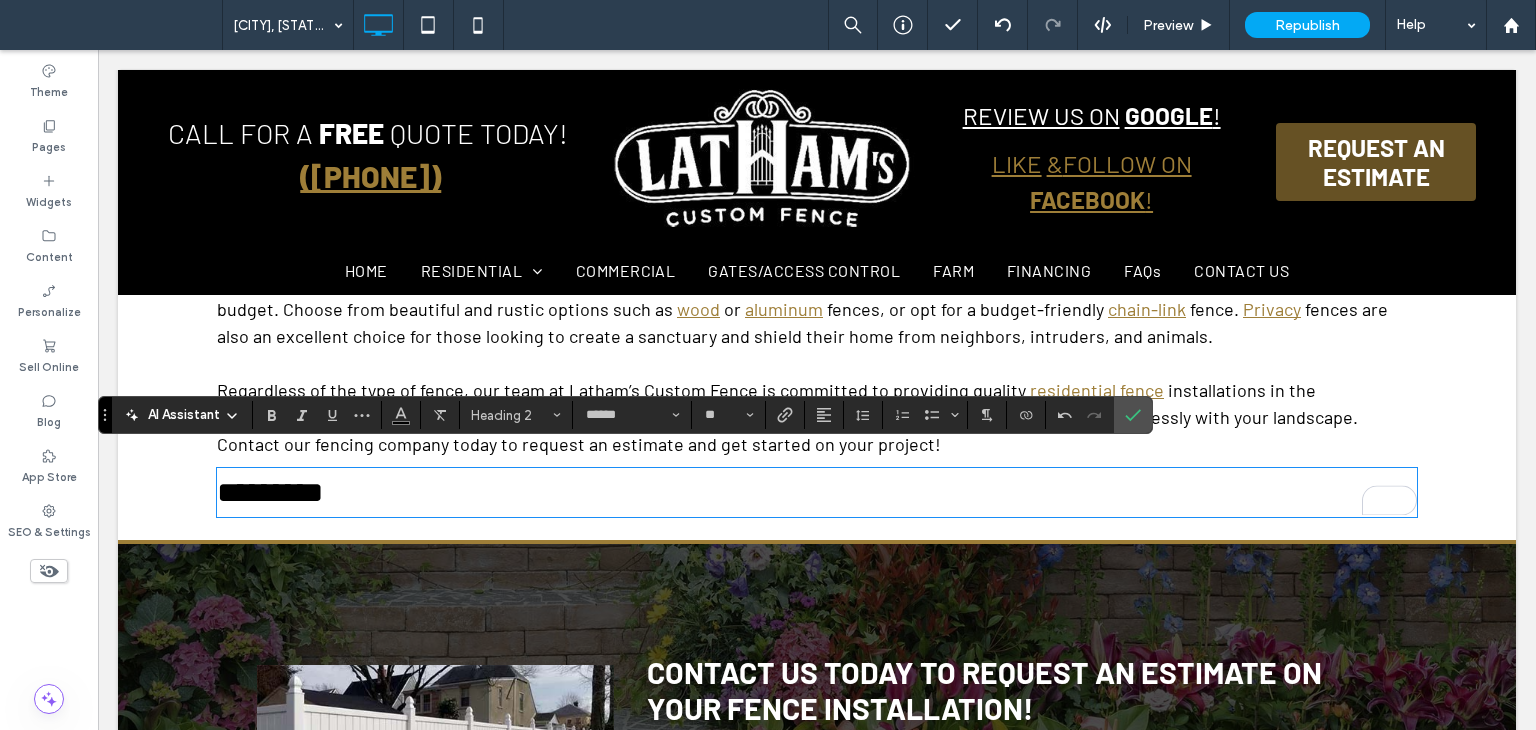 click on "*********" at bounding box center (817, 492) 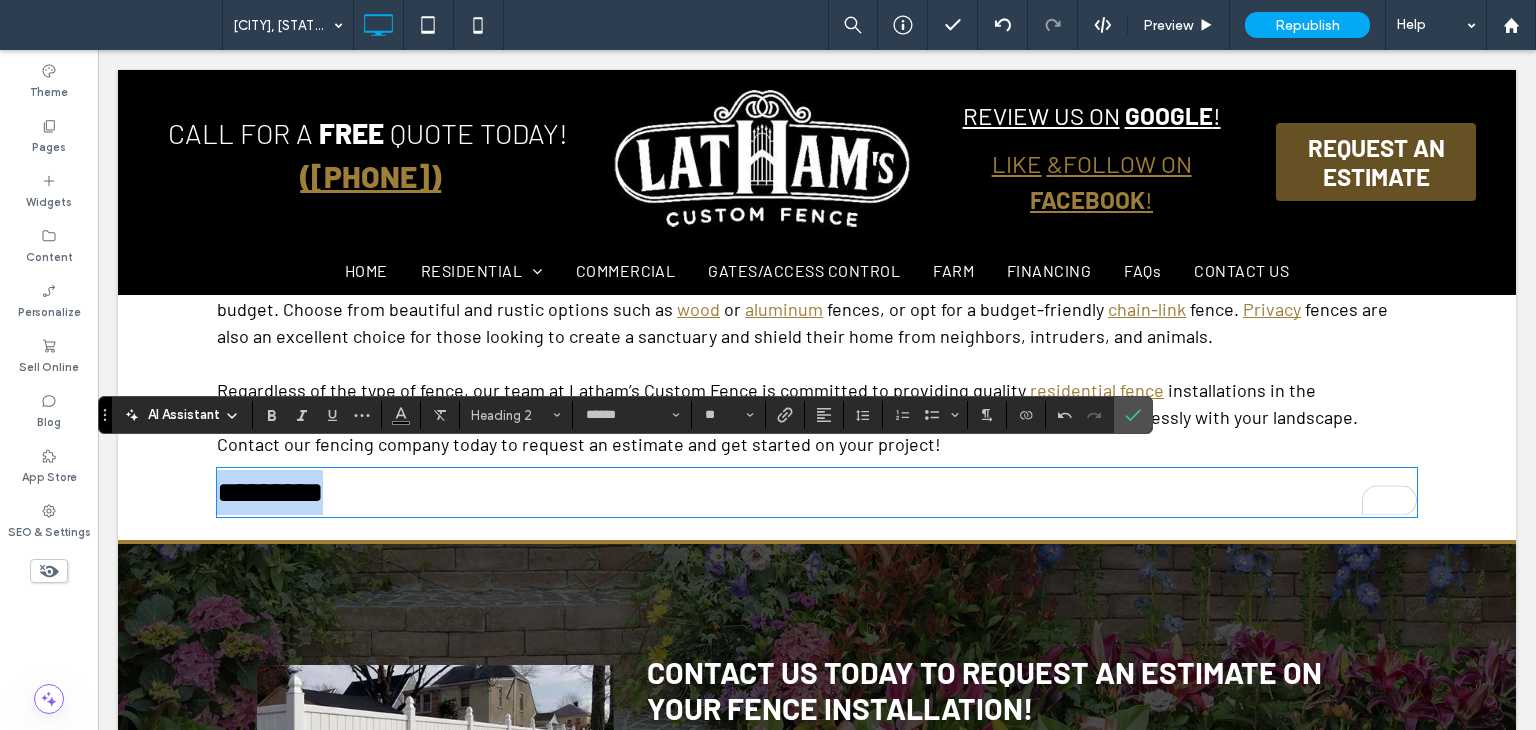 type on "**" 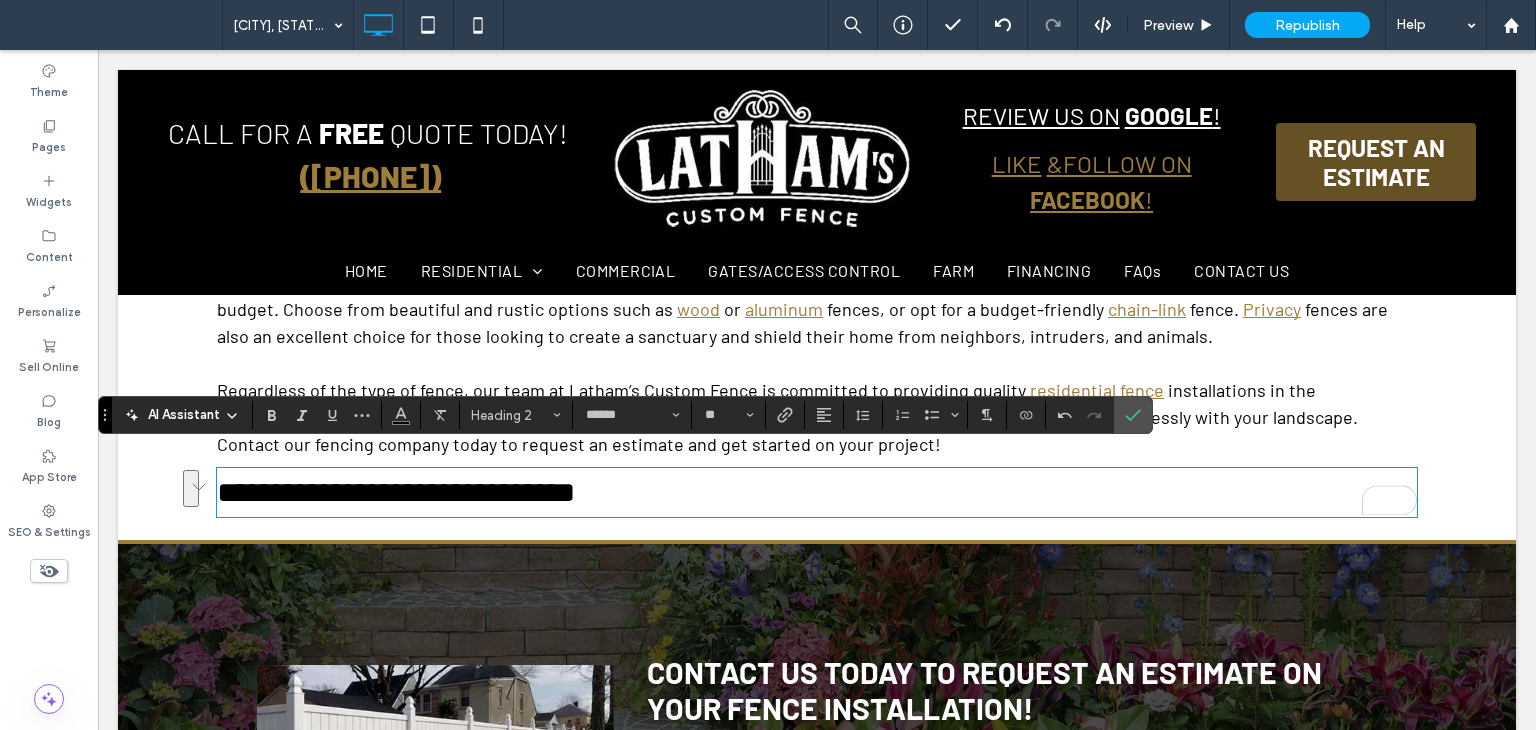 scroll, scrollTop: 0, scrollLeft: 0, axis: both 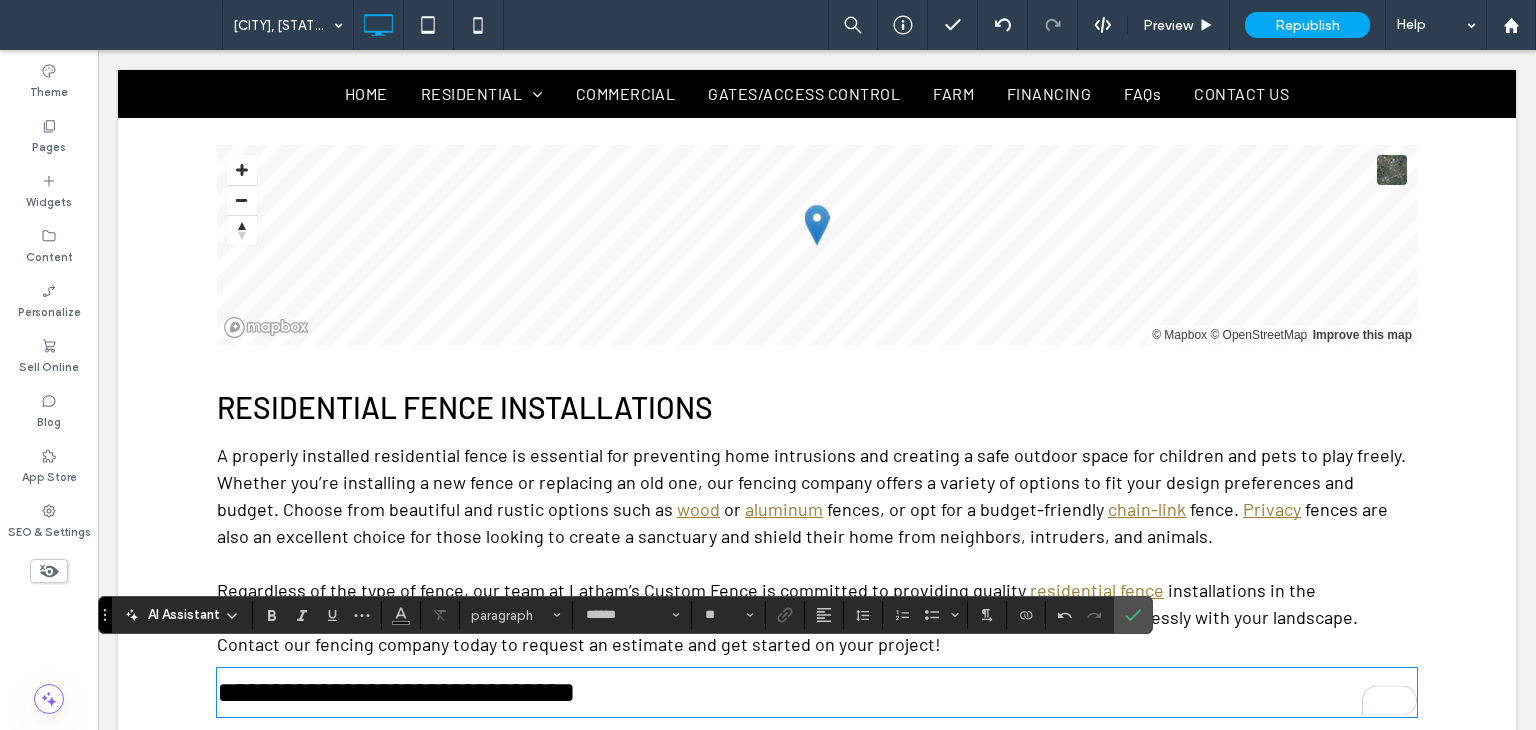 click on "Residential Fence Installations" at bounding box center (465, 407) 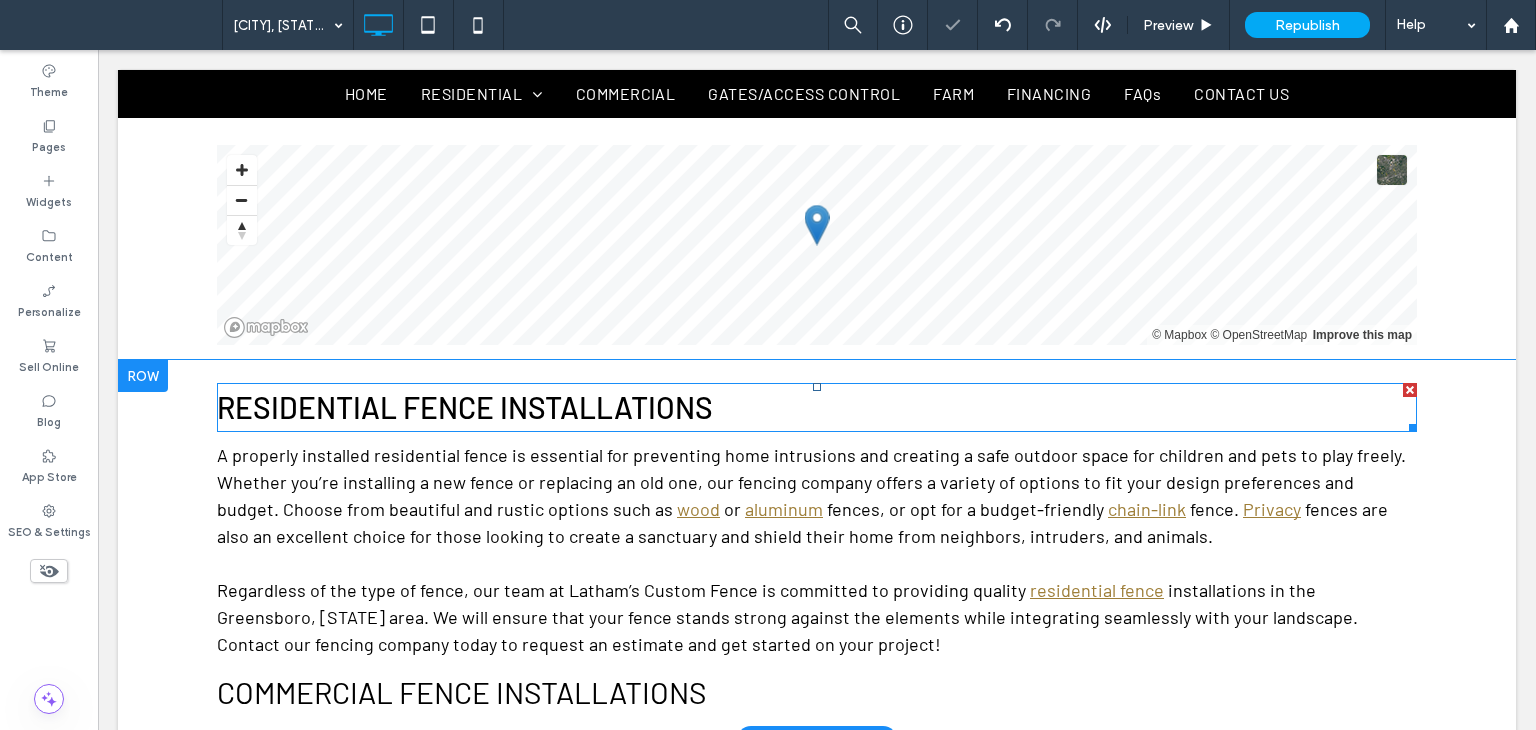 click on "Residential Fence Installations" at bounding box center [465, 407] 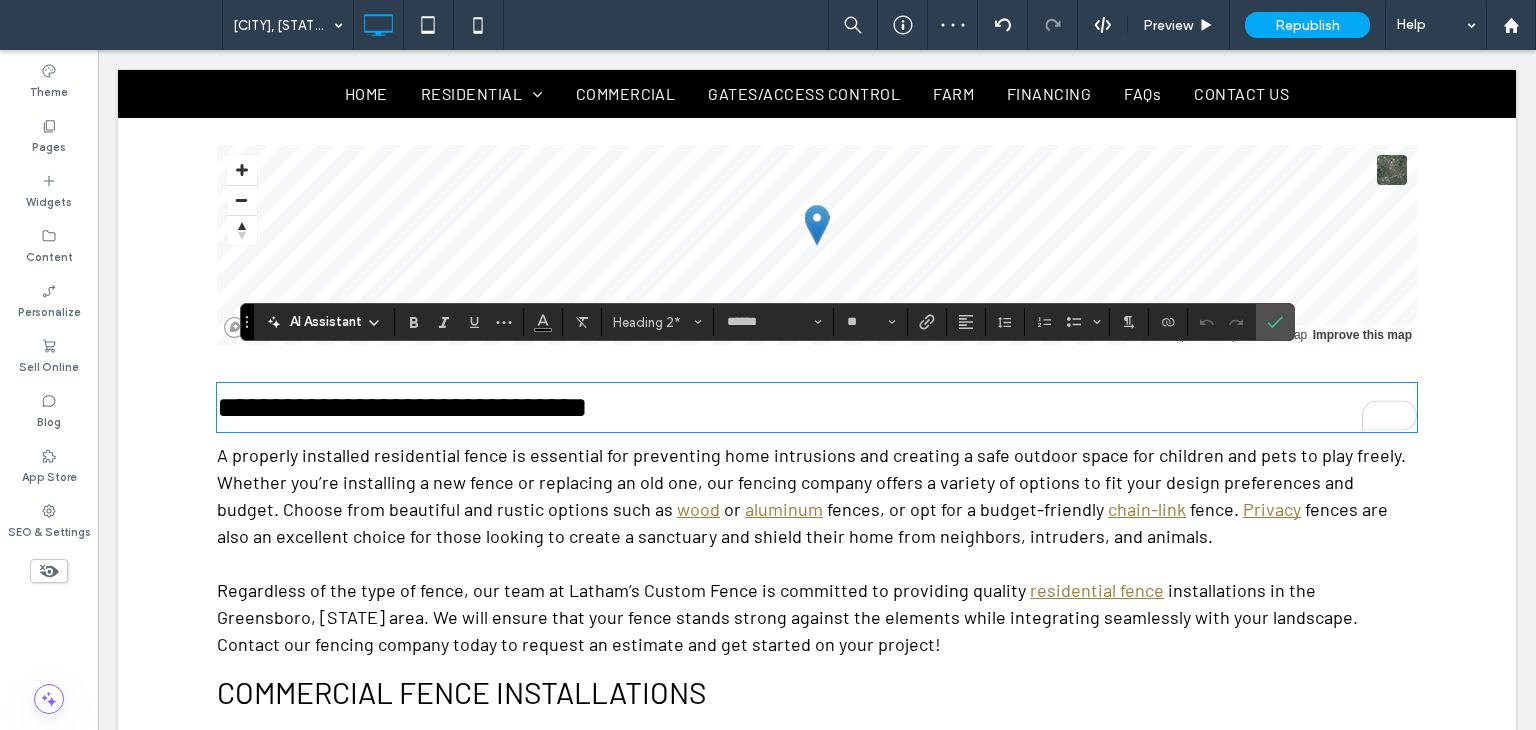 click on "Commercial Fence Installations" at bounding box center (462, 692) 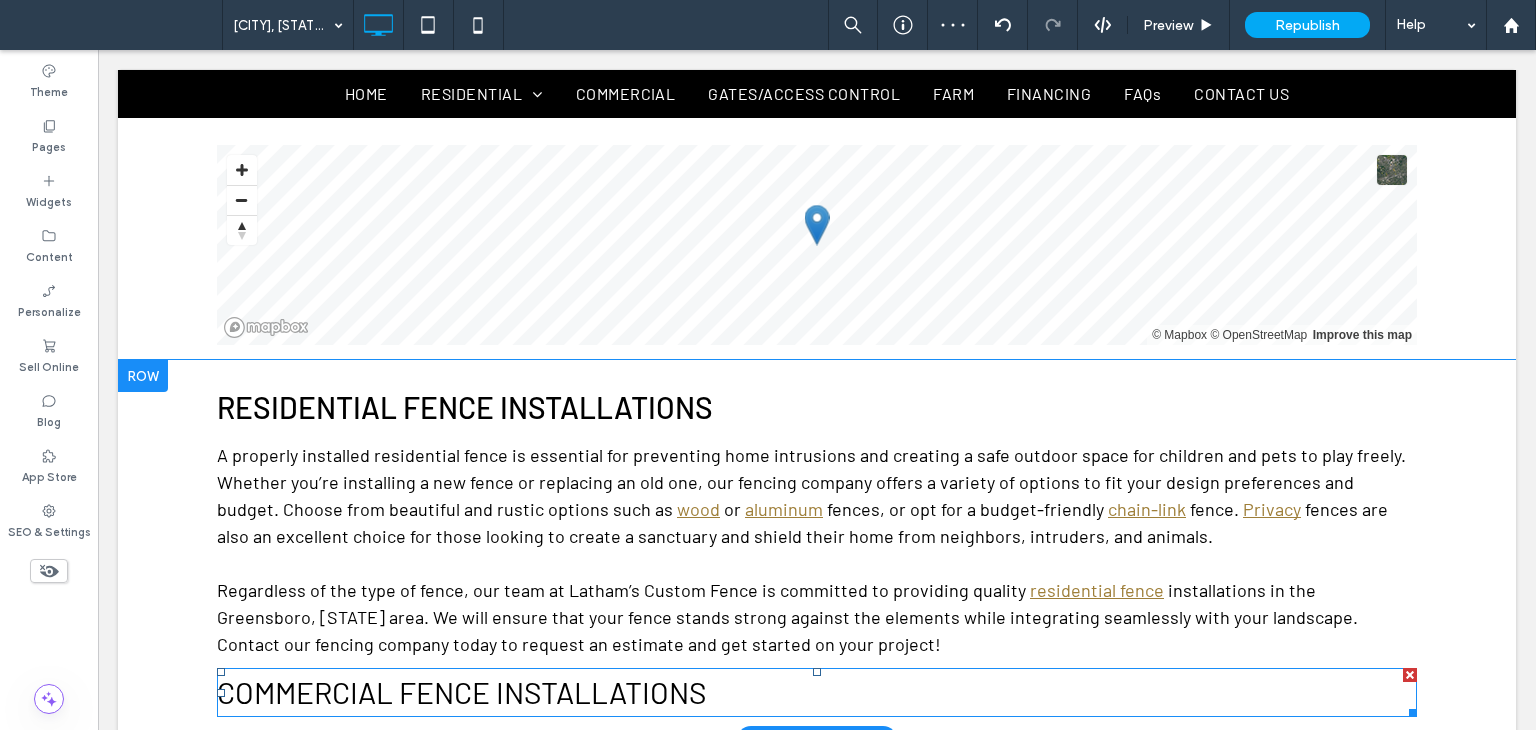 click on "Commercial Fence Installations" at bounding box center [462, 692] 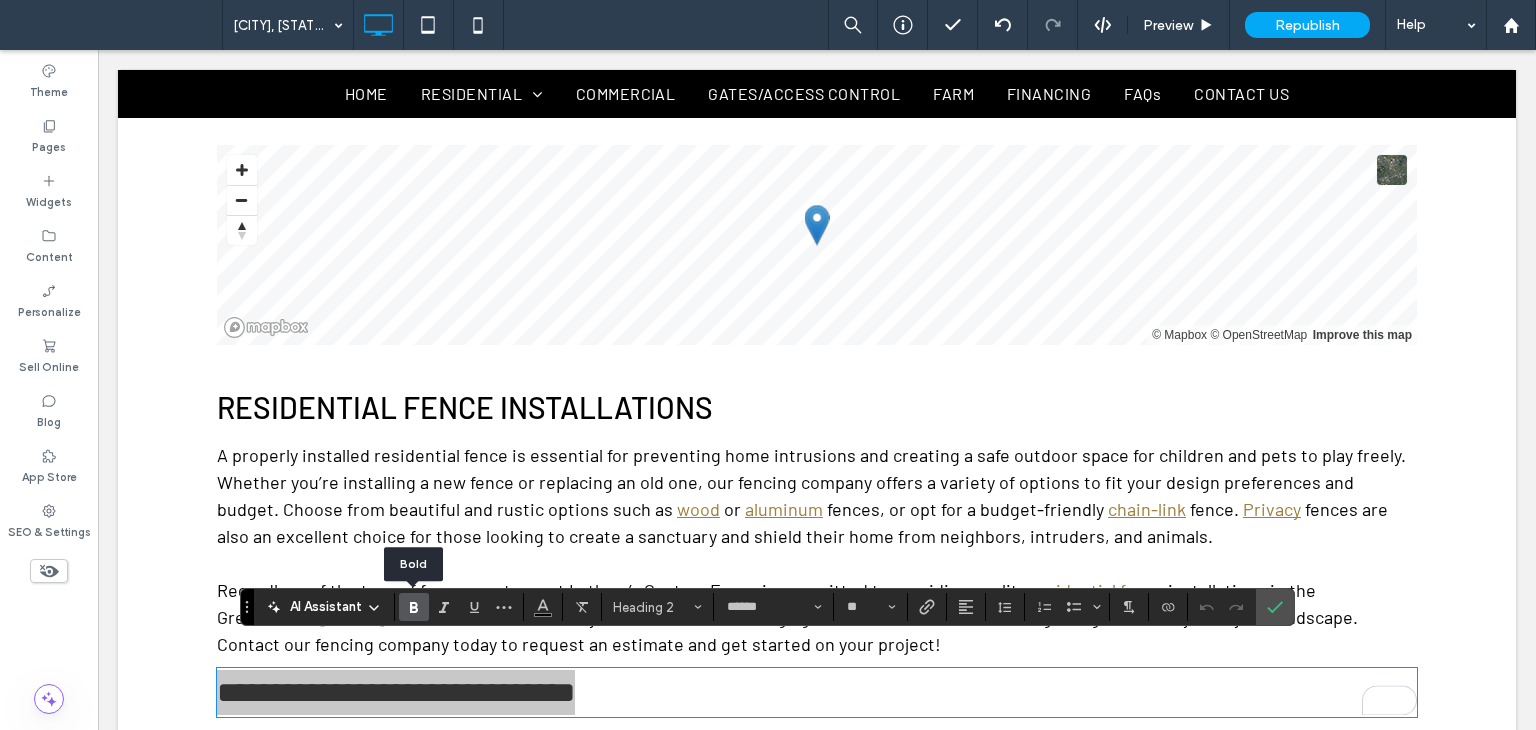click at bounding box center [414, 607] 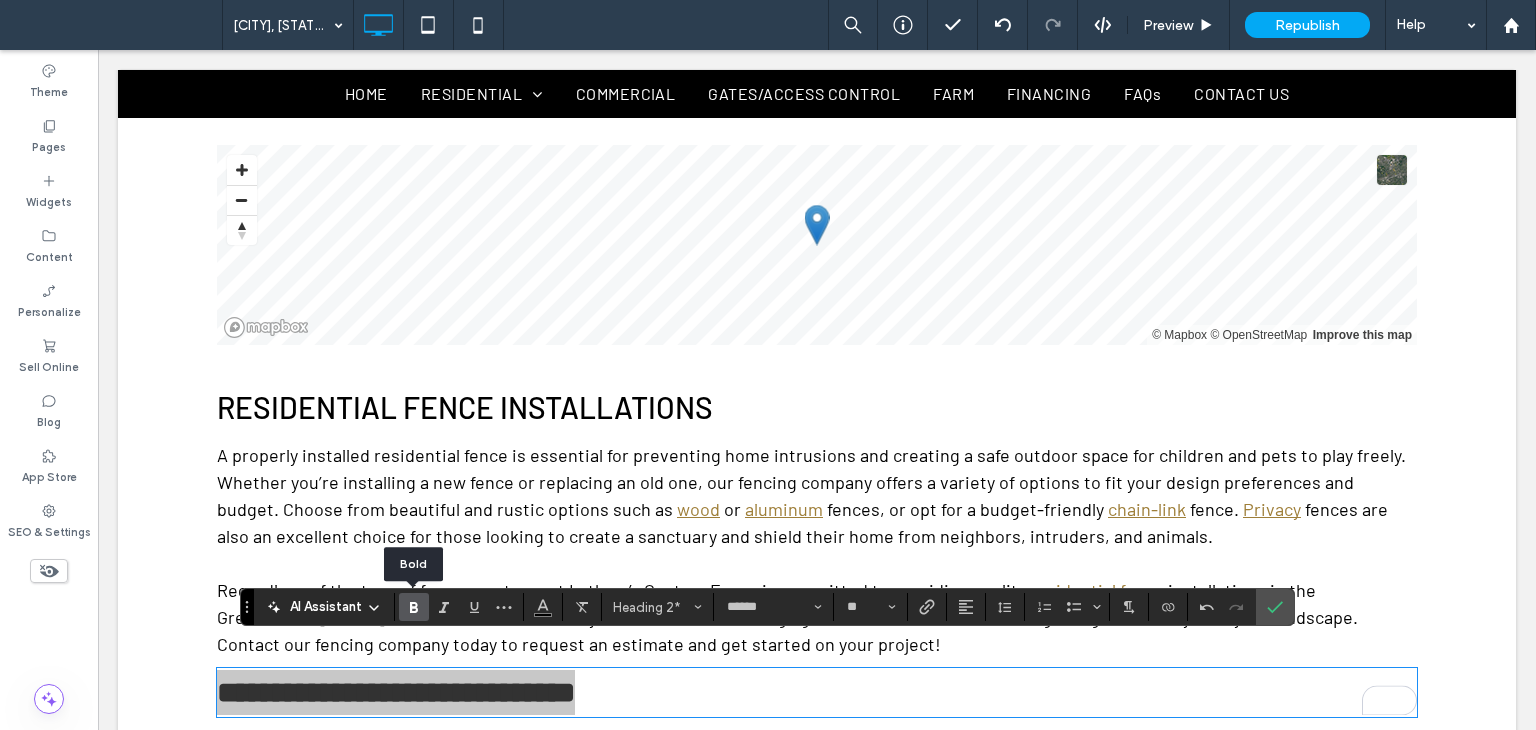click at bounding box center (414, 607) 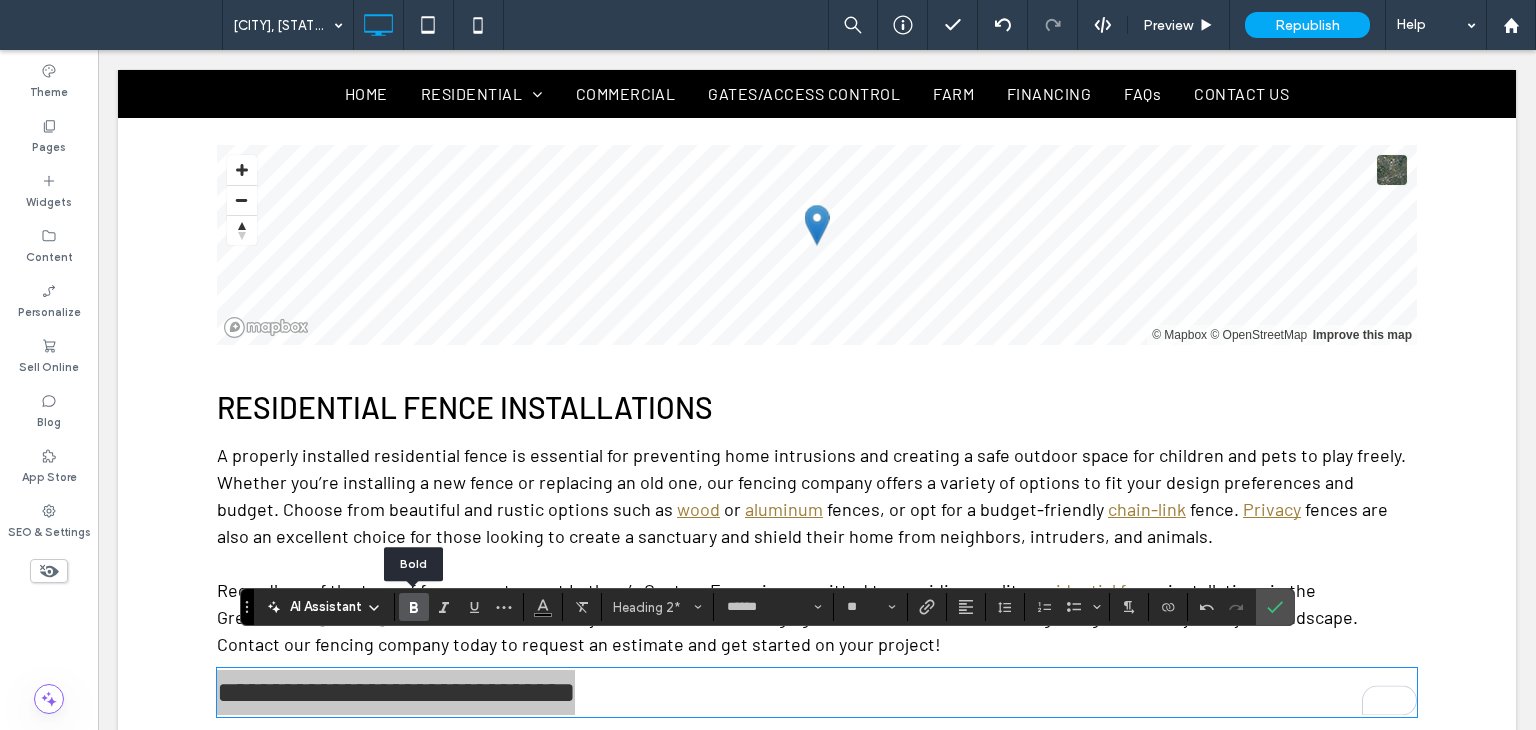 click at bounding box center [414, 607] 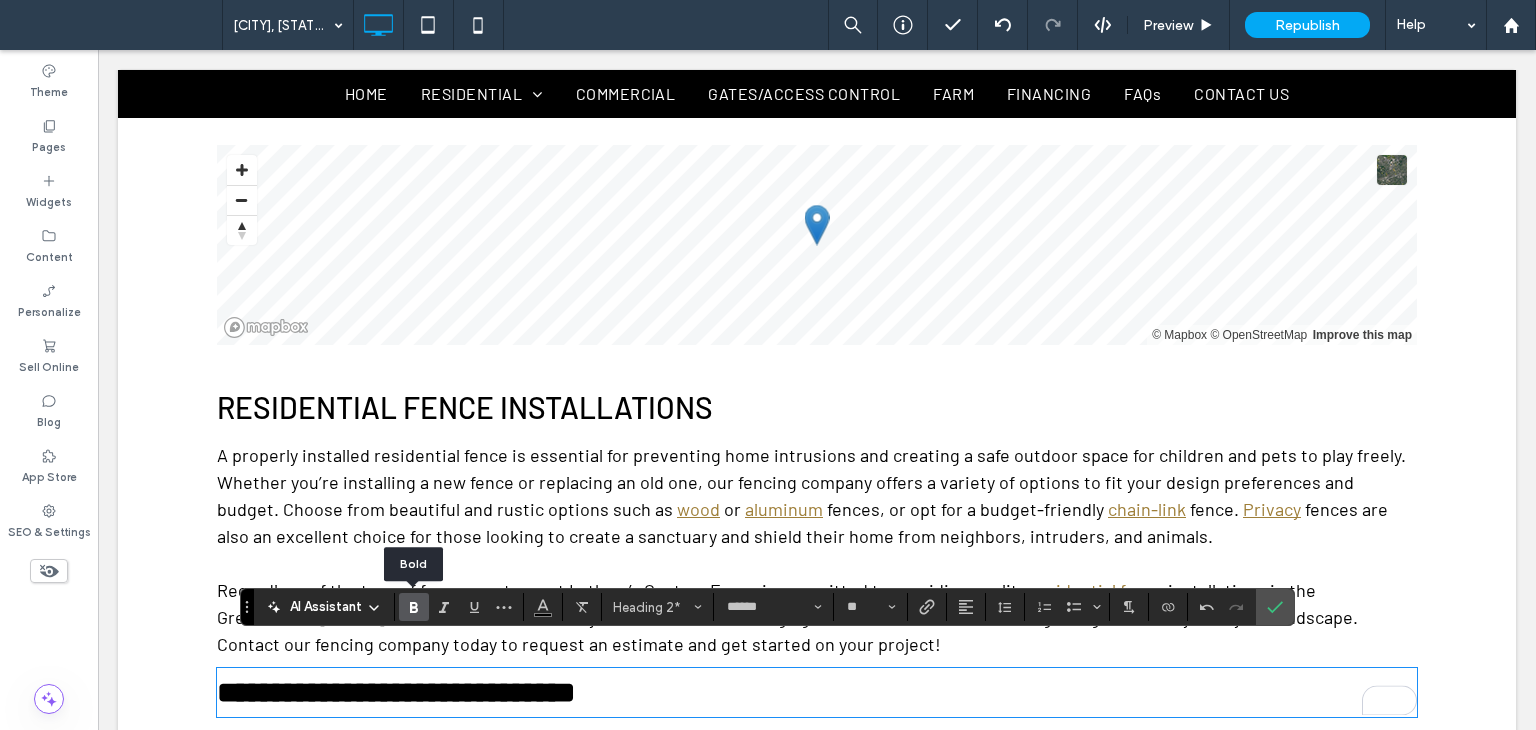 click at bounding box center (414, 607) 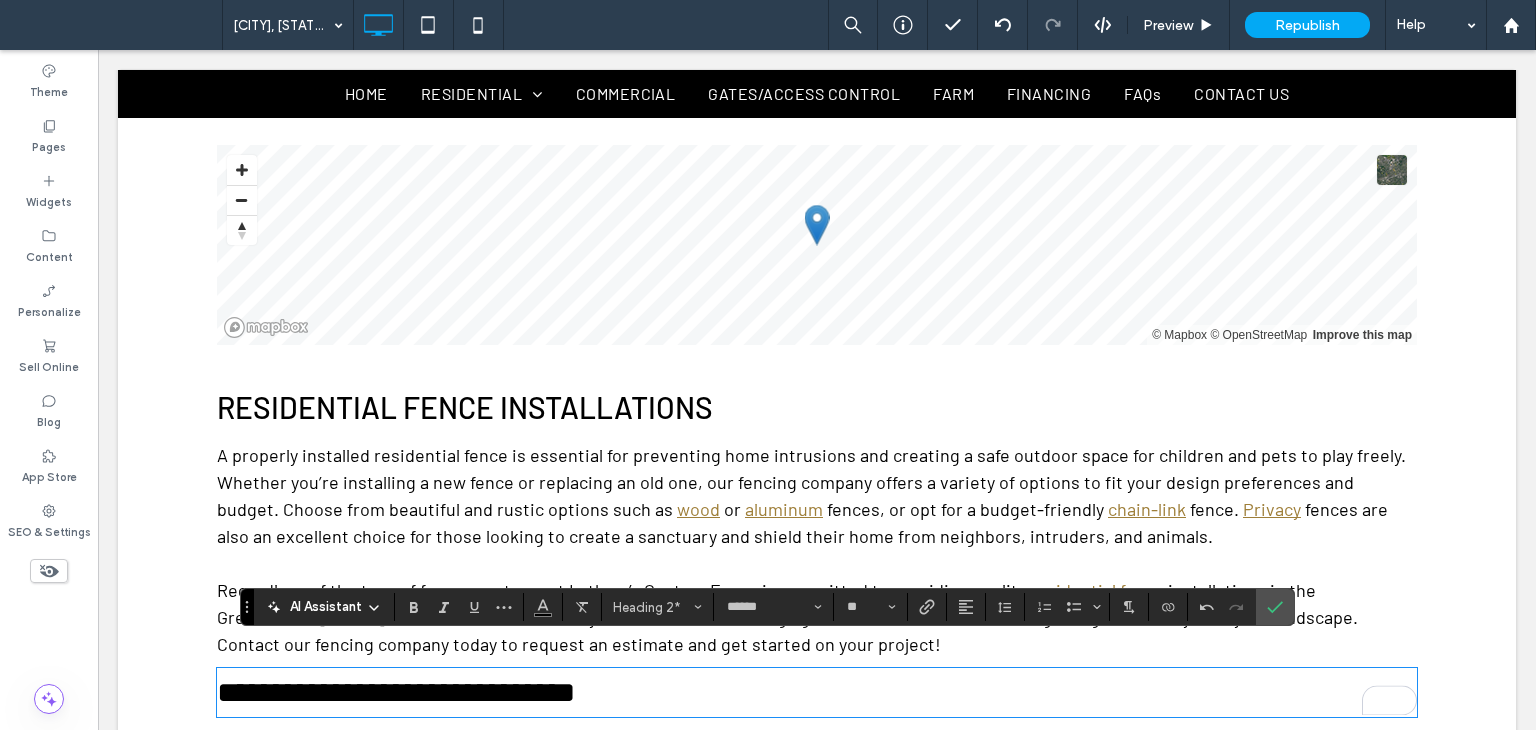 click on "Residential Fence Installations
A properly installed residential fence is essential for preventing home intrusions and creating a safe outdoor space for children and pets to play freely. Whether you’re installing a new fence or replacing an old one, our fencing company offers a variety of options to fit your design preferences and budget. Choose from beautiful and rustic options such as
wood   or
aluminum   fences, or opt for a budget-friendly
chain-link   fence.
Privacy   fences are also an excellent choice for those looking to create a sanctuary and shield their home from neighbors, intruders, and animals.  Regardless of the type of fence, our team at Latham’s Custom Fence is committed to providing quality
residential fence   installations in the Greensboro, NC area. We will ensure that your fence stands strong against the elements while integrating seamlessly with your landscape. Contact our fencing company today to request an estimate and get started on your project!
+" at bounding box center [817, 550] 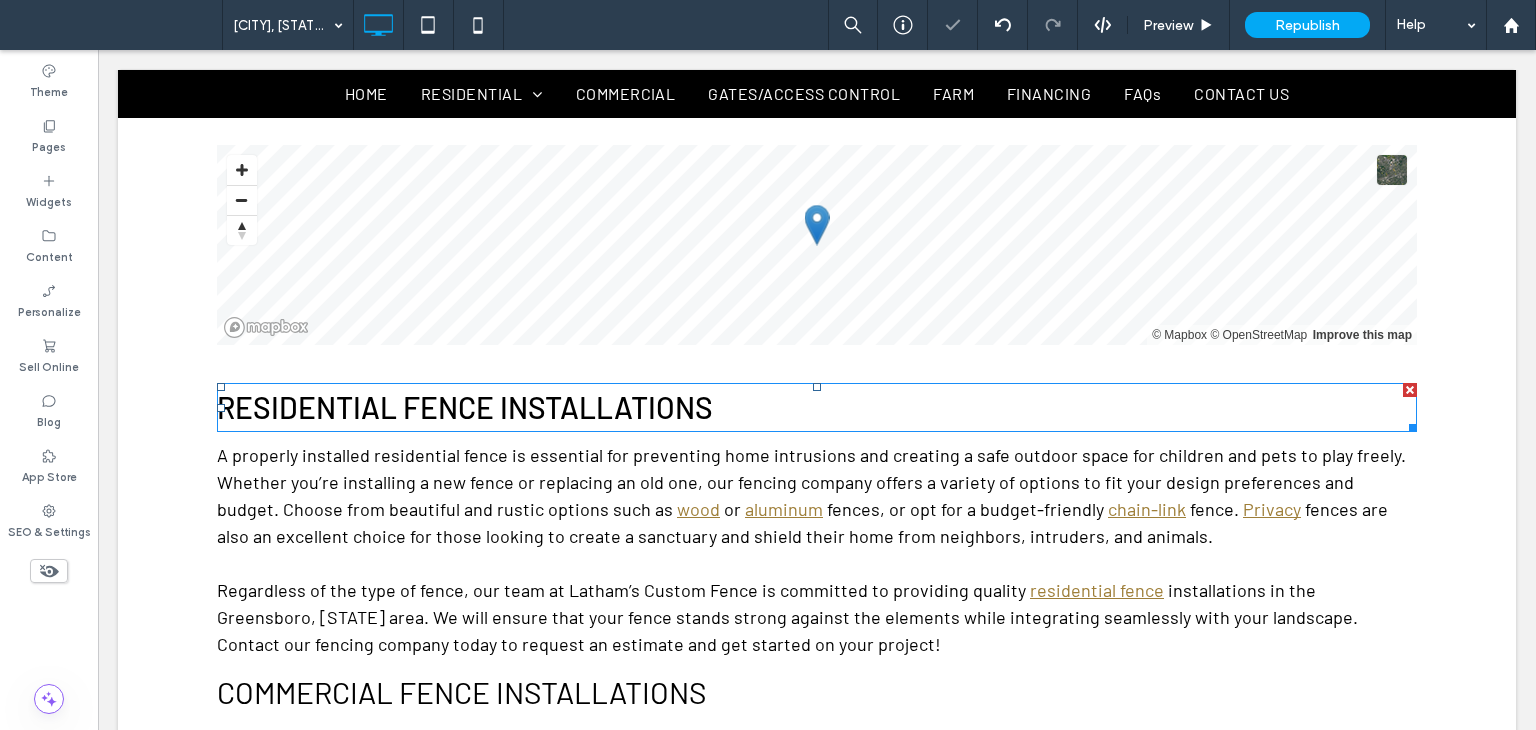 click on "Residential Fence Installations" at bounding box center (465, 407) 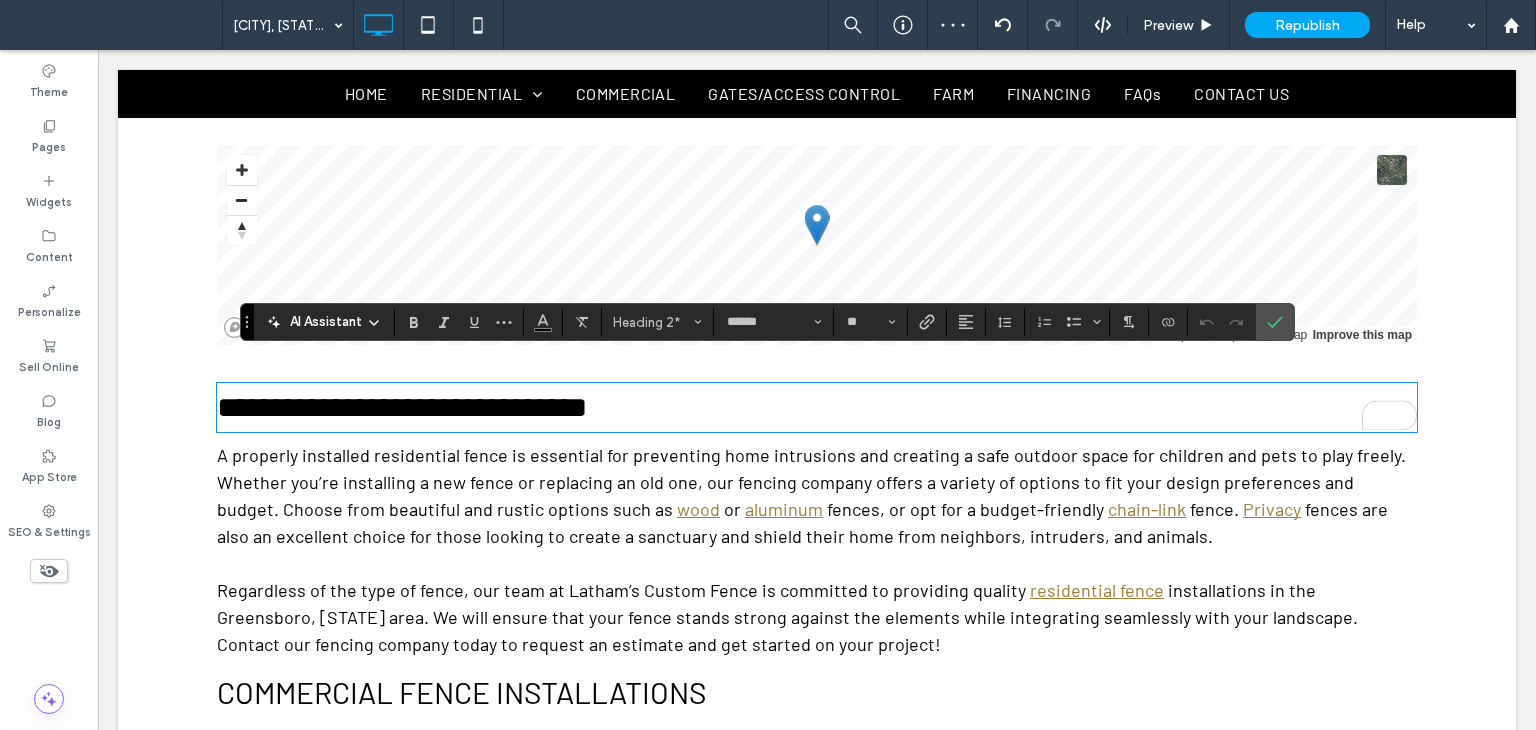click on "Commercial Fence Installations" at bounding box center (462, 692) 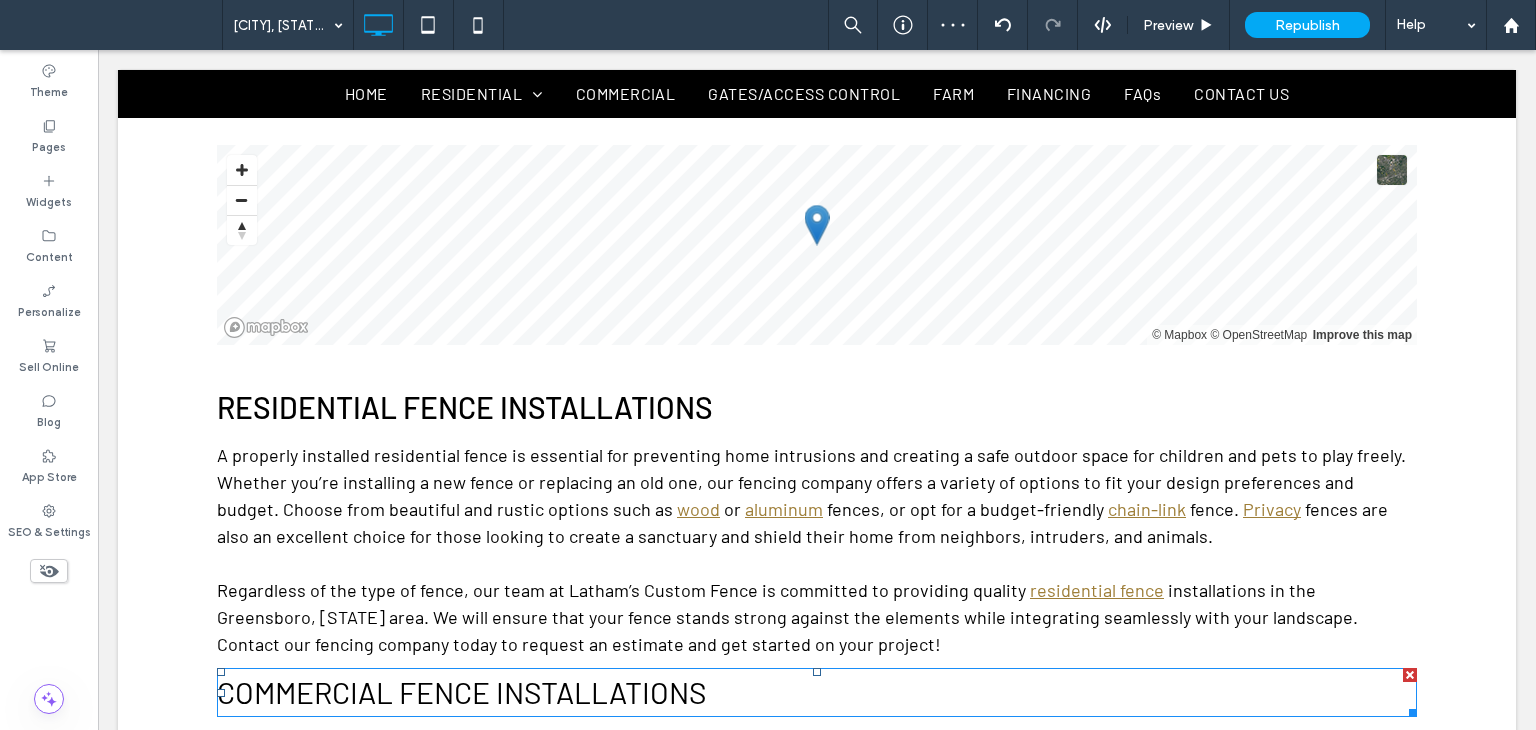 click on "Commercial Fence Installations" at bounding box center [462, 692] 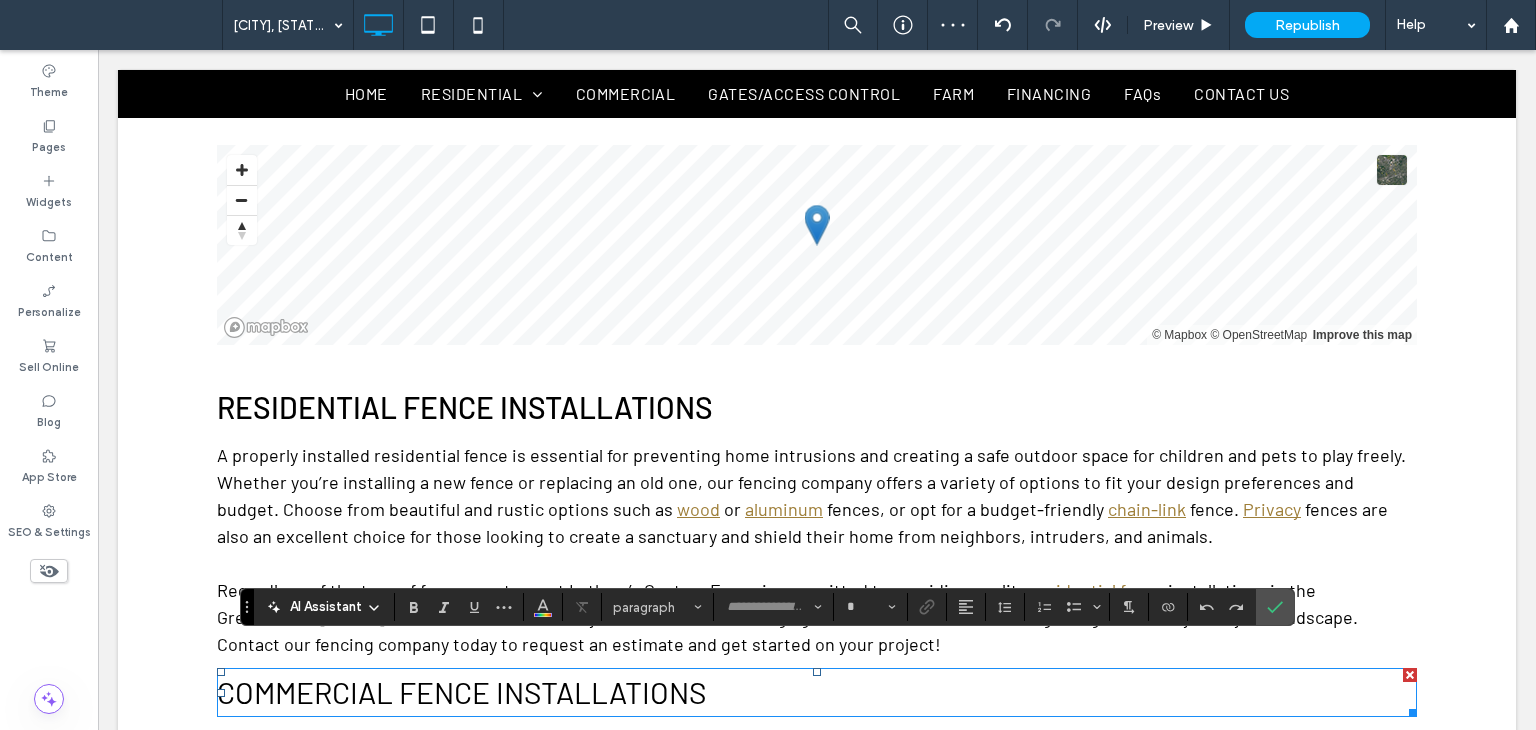 type on "******" 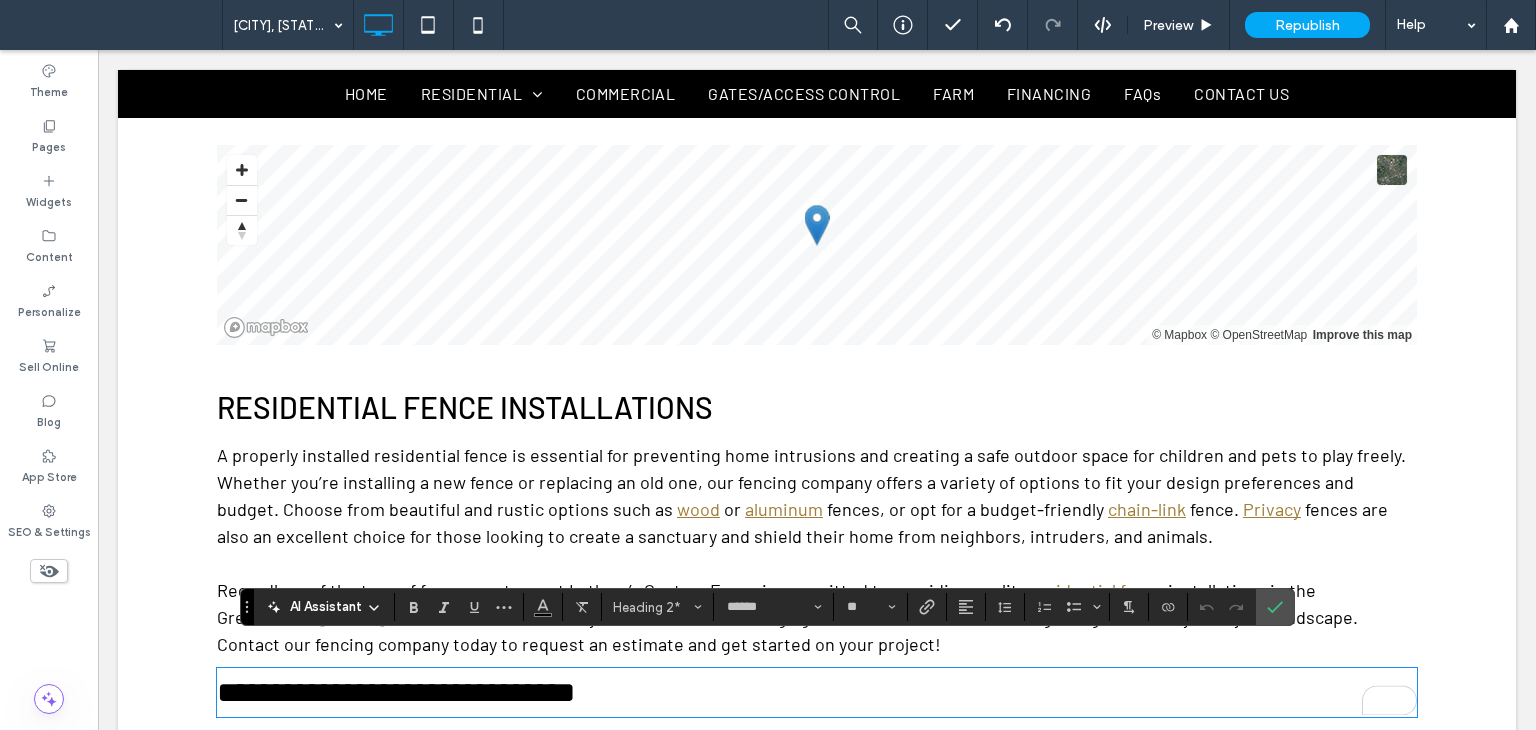 click on "Residential Fence Installations" at bounding box center (465, 407) 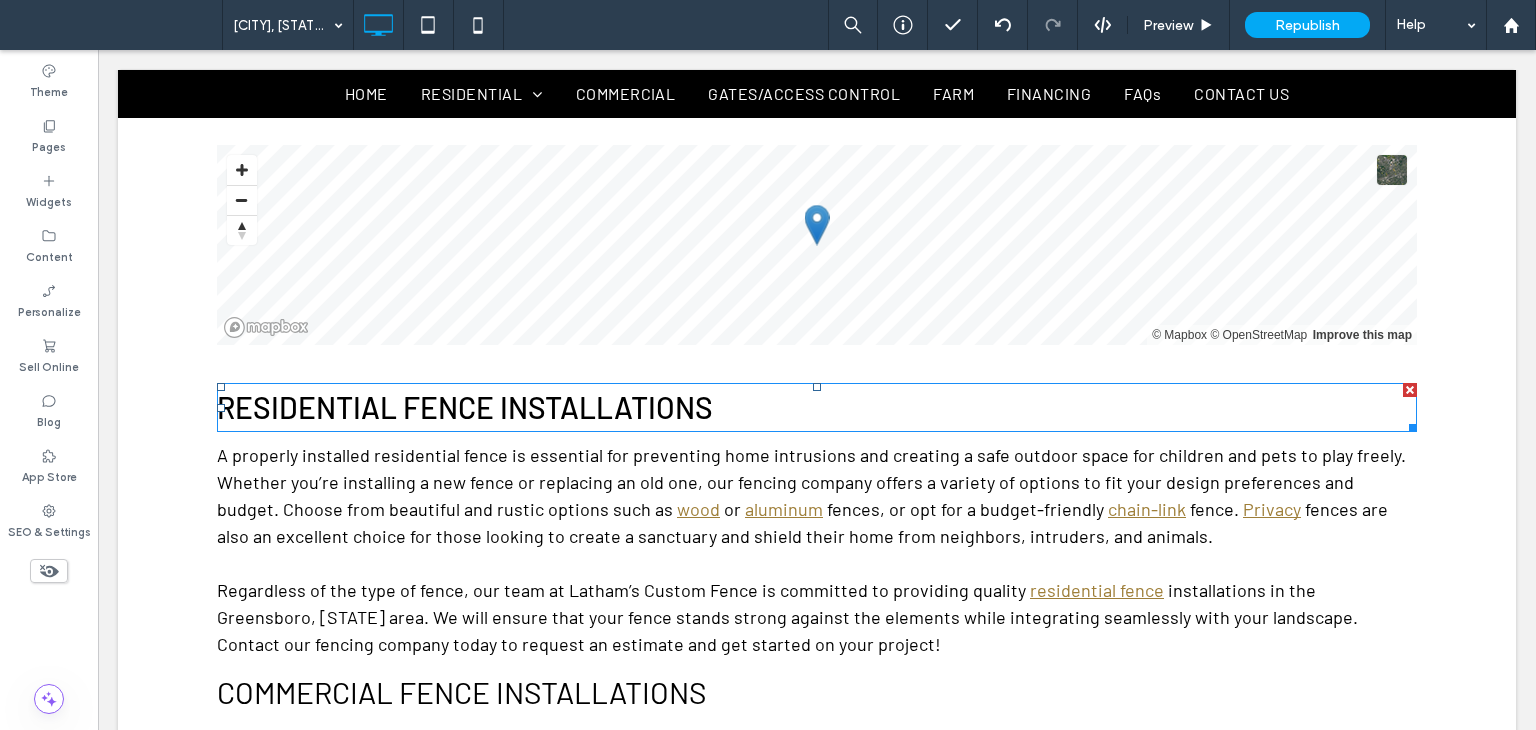 click on "Residential Fence Installations" at bounding box center (465, 407) 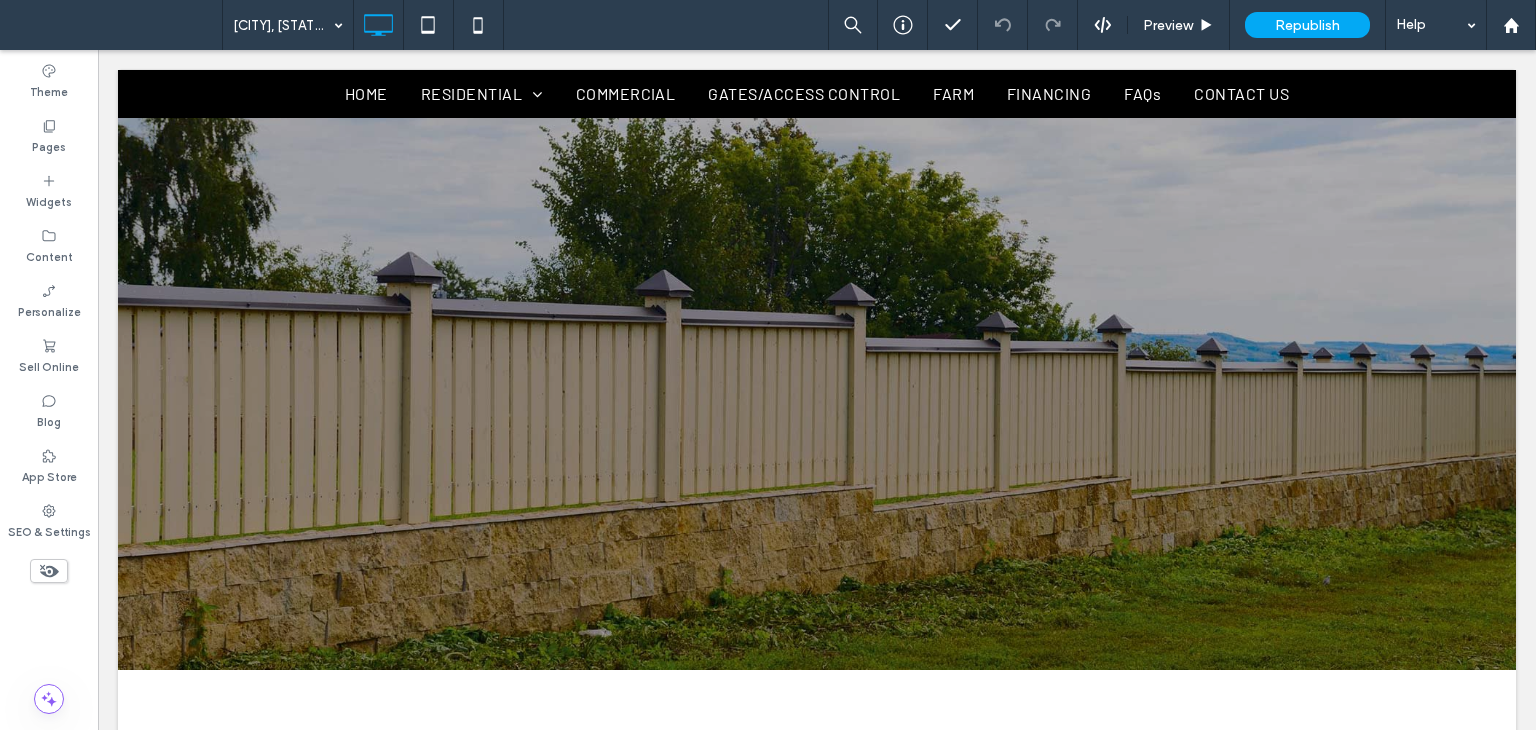 scroll, scrollTop: 1288, scrollLeft: 0, axis: vertical 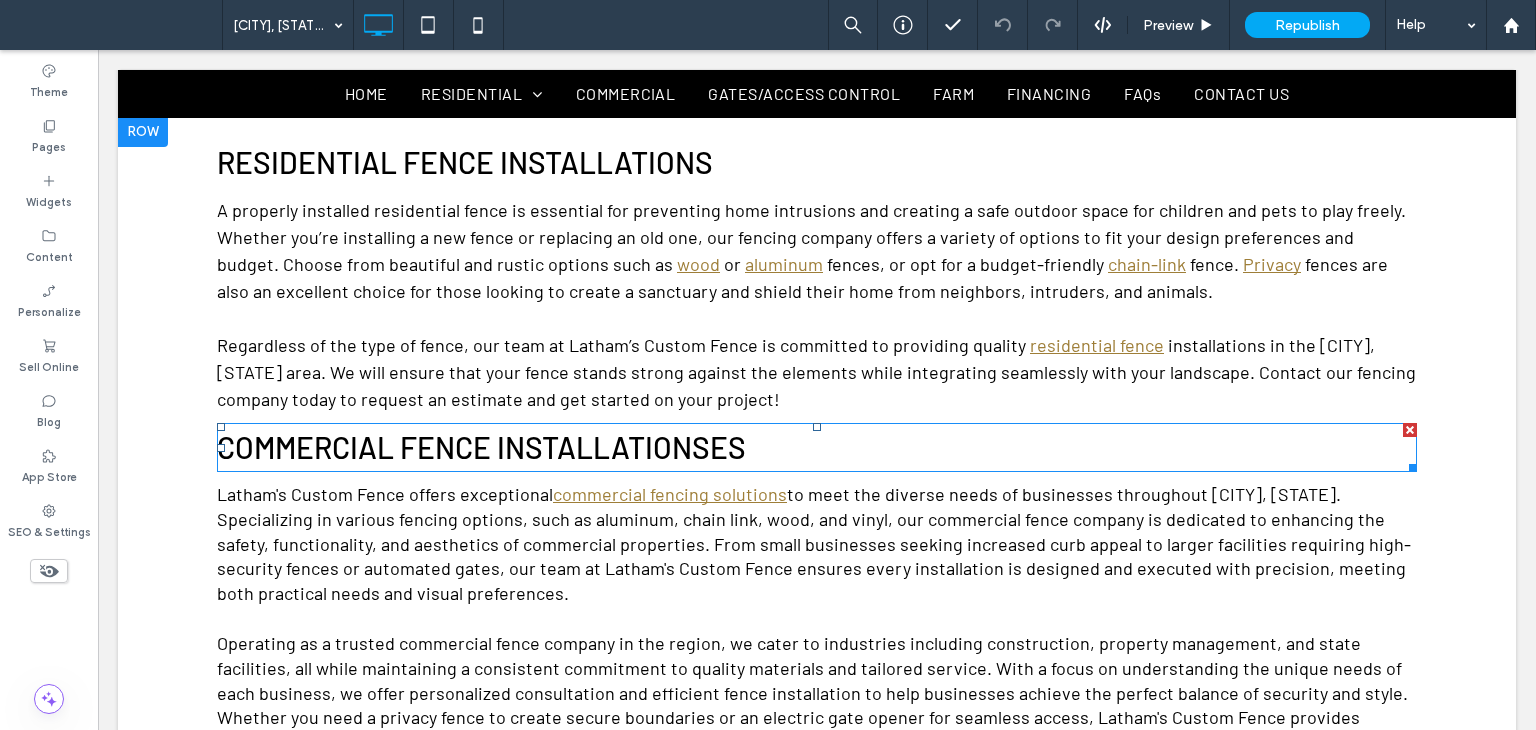 click on "Commercial Fence Installationses" at bounding box center [481, 447] 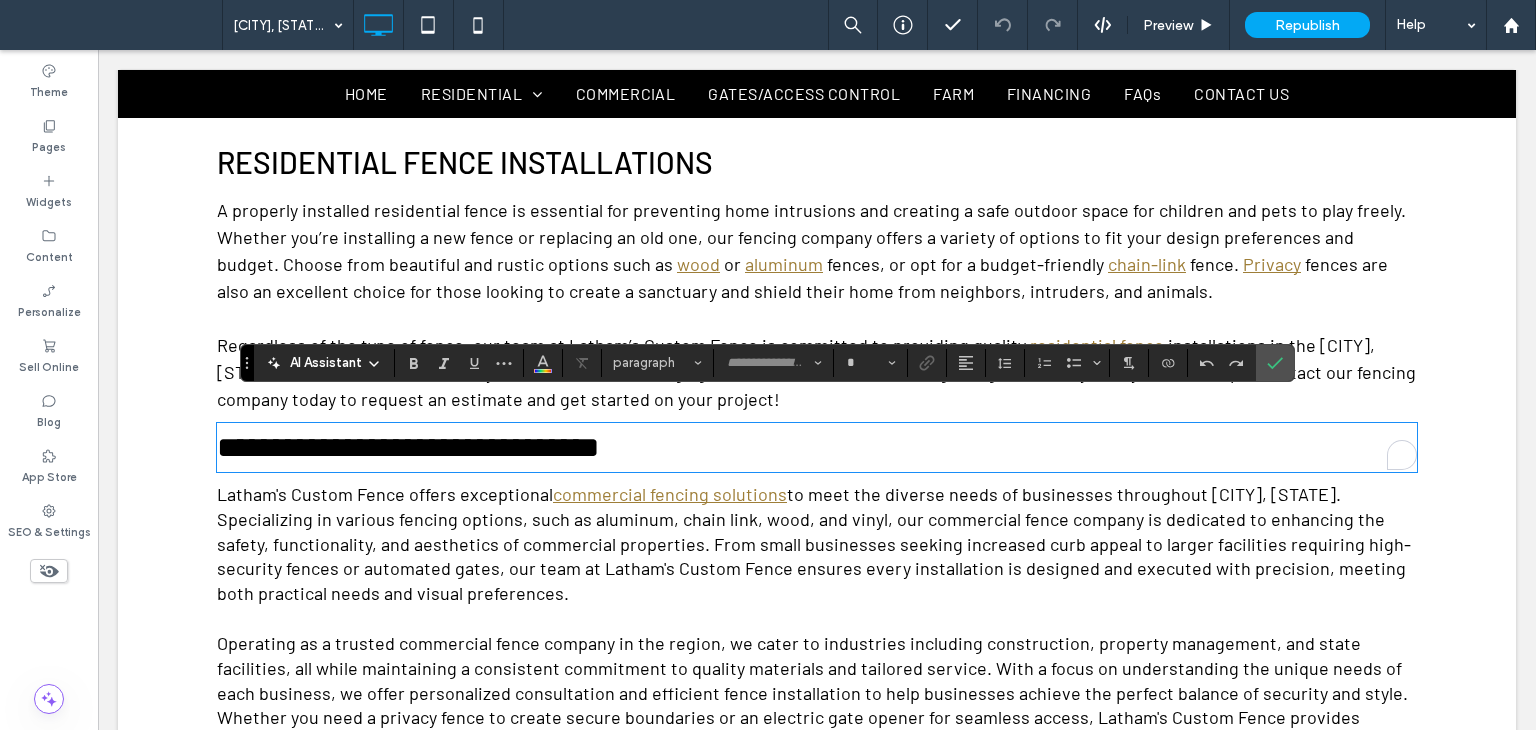 type on "******" 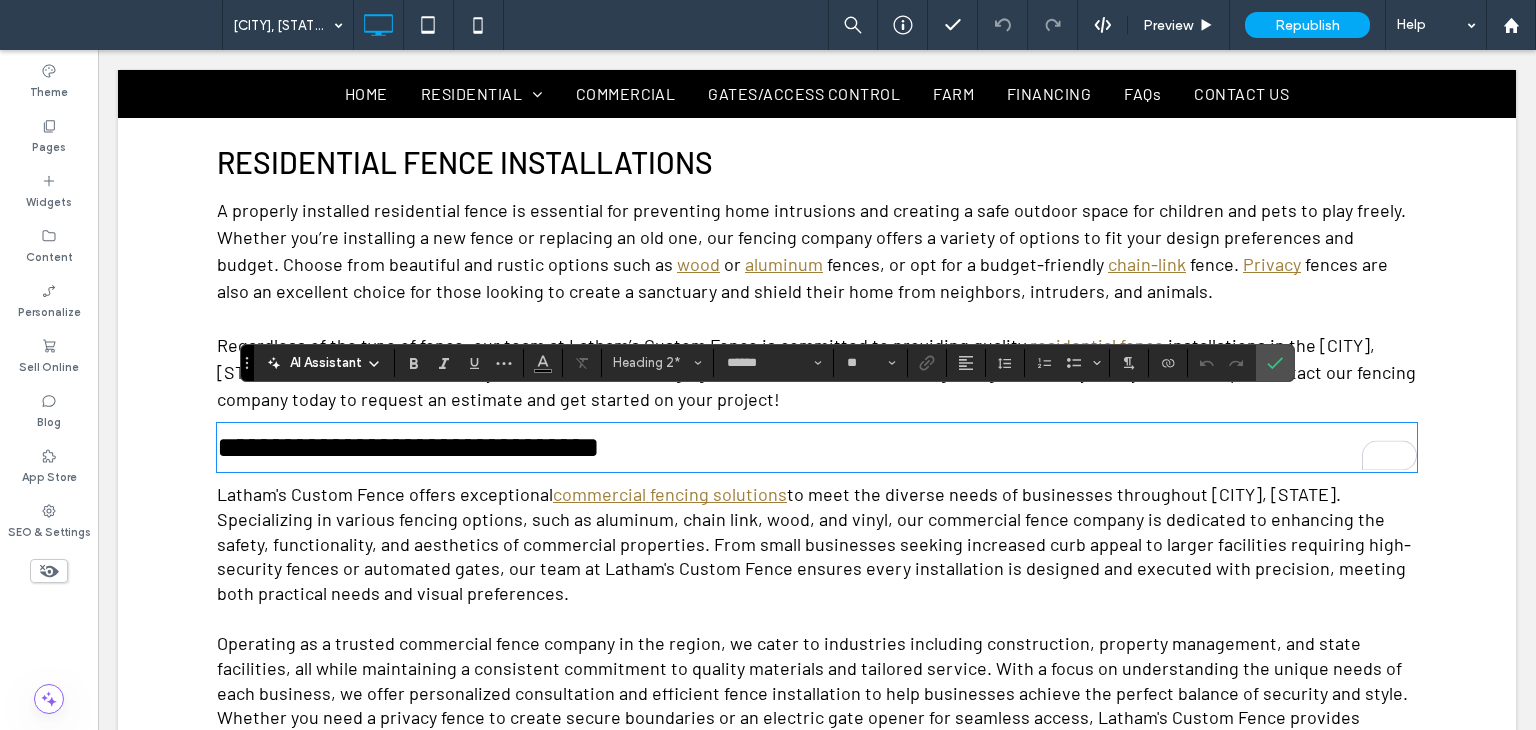 click on "**********" at bounding box center [408, 447] 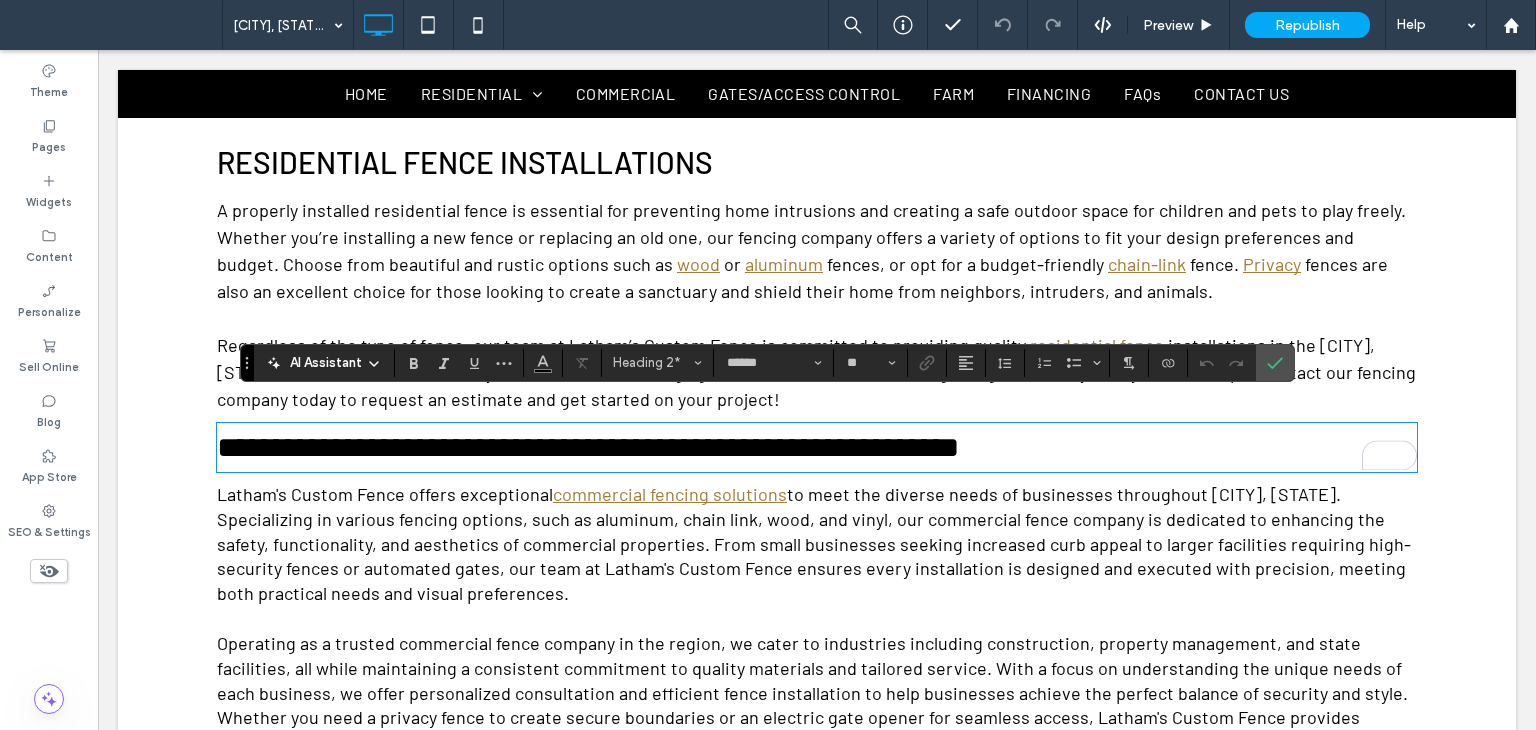 type on "**" 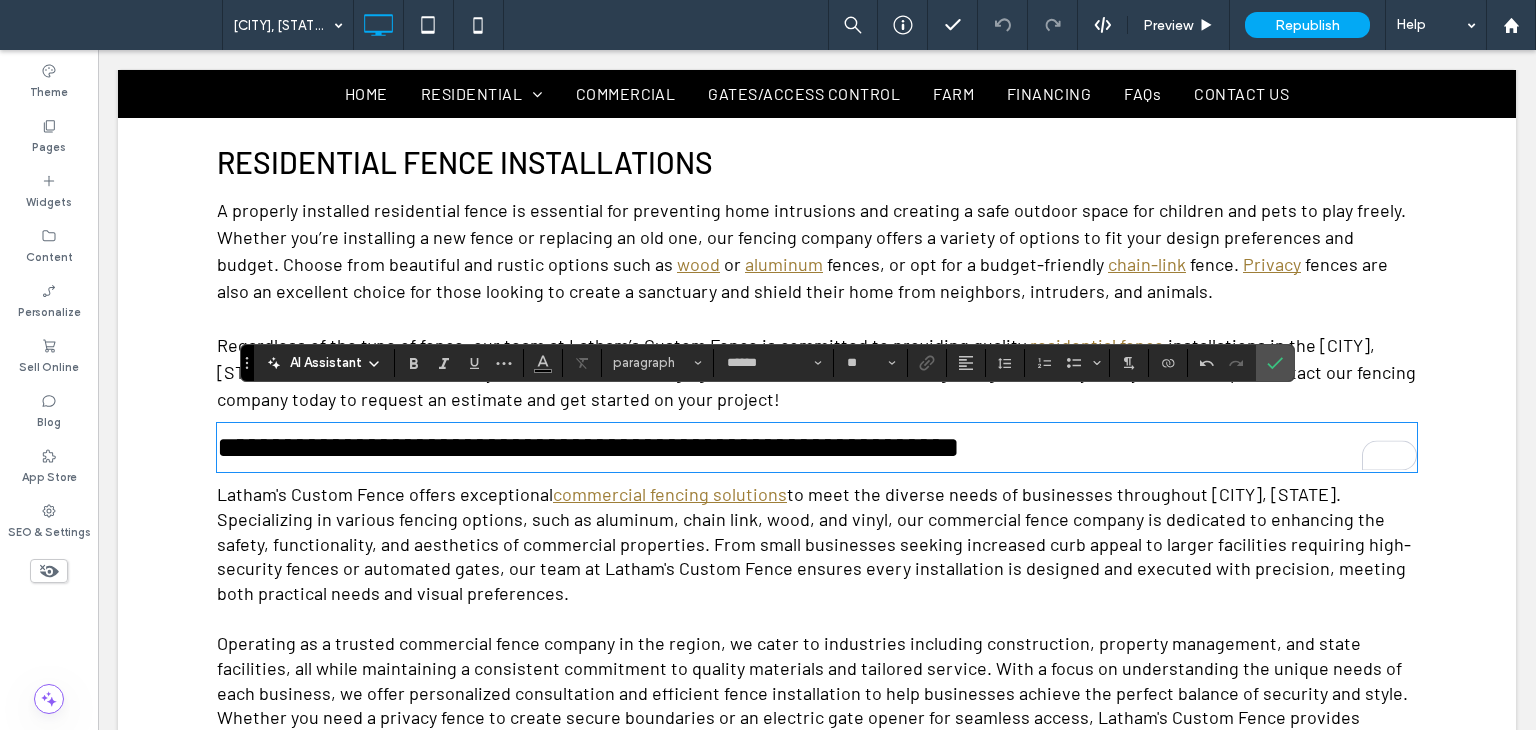 click on "**********" at bounding box center (588, 447) 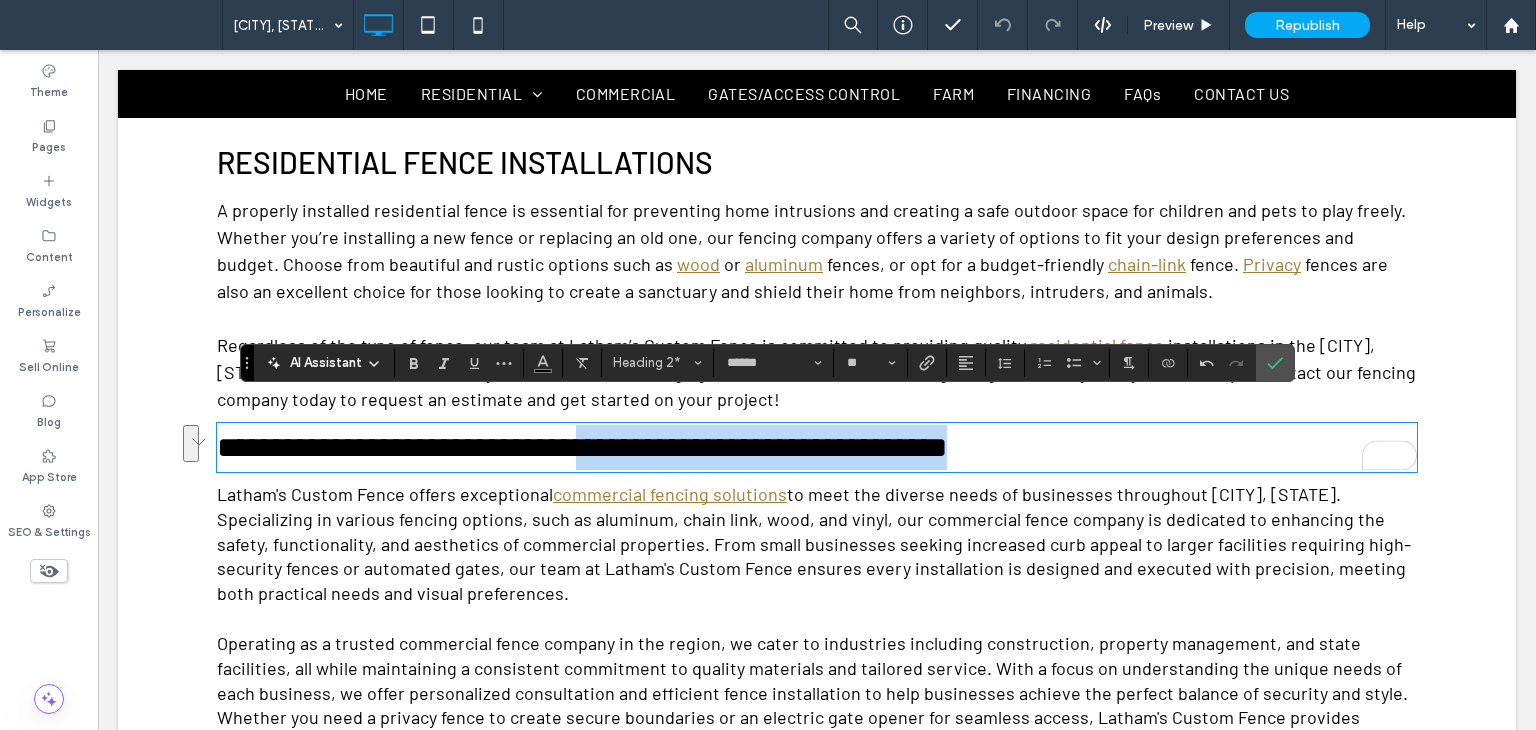 drag, startPoint x: 1236, startPoint y: 421, endPoint x: 710, endPoint y: 424, distance: 526.00854 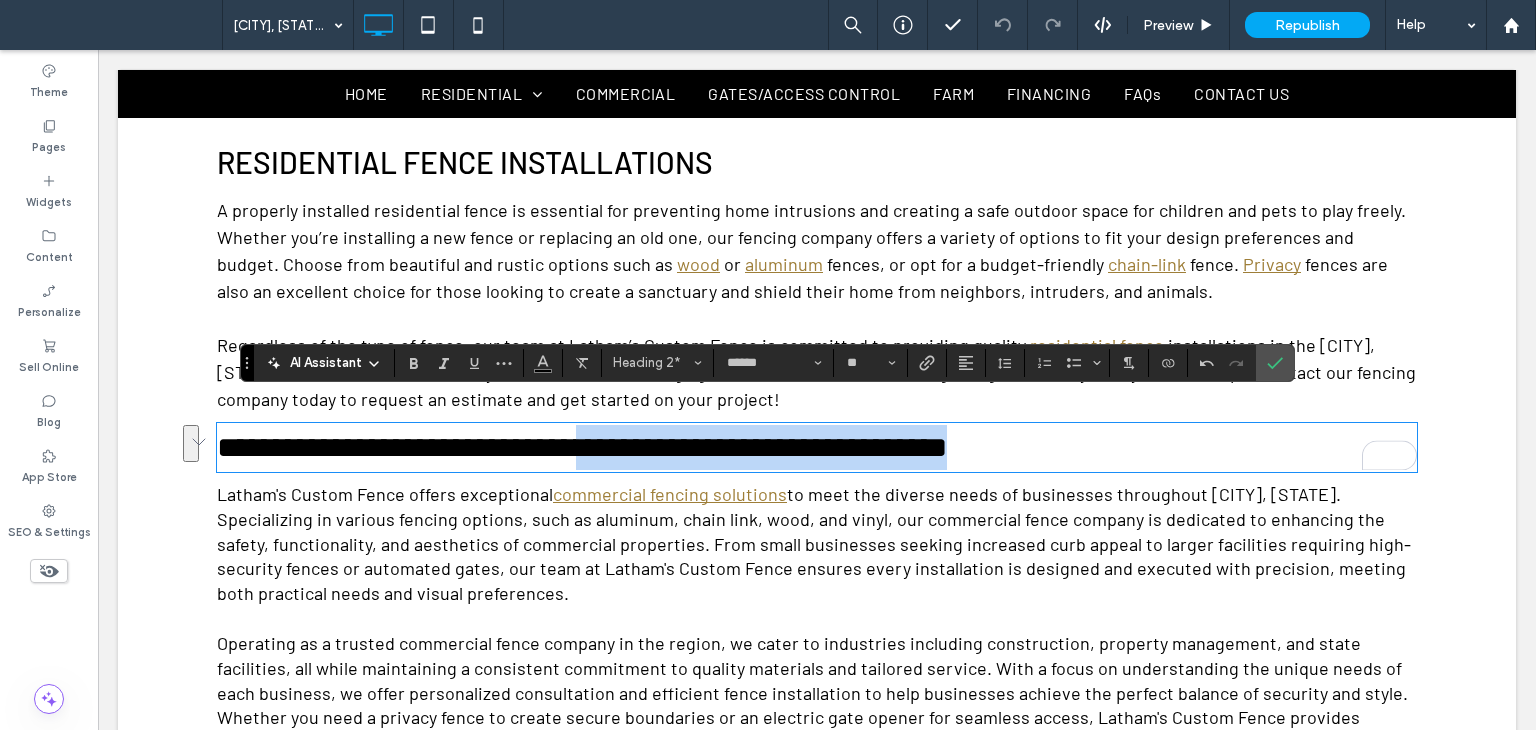 click on "**********" at bounding box center [817, 447] 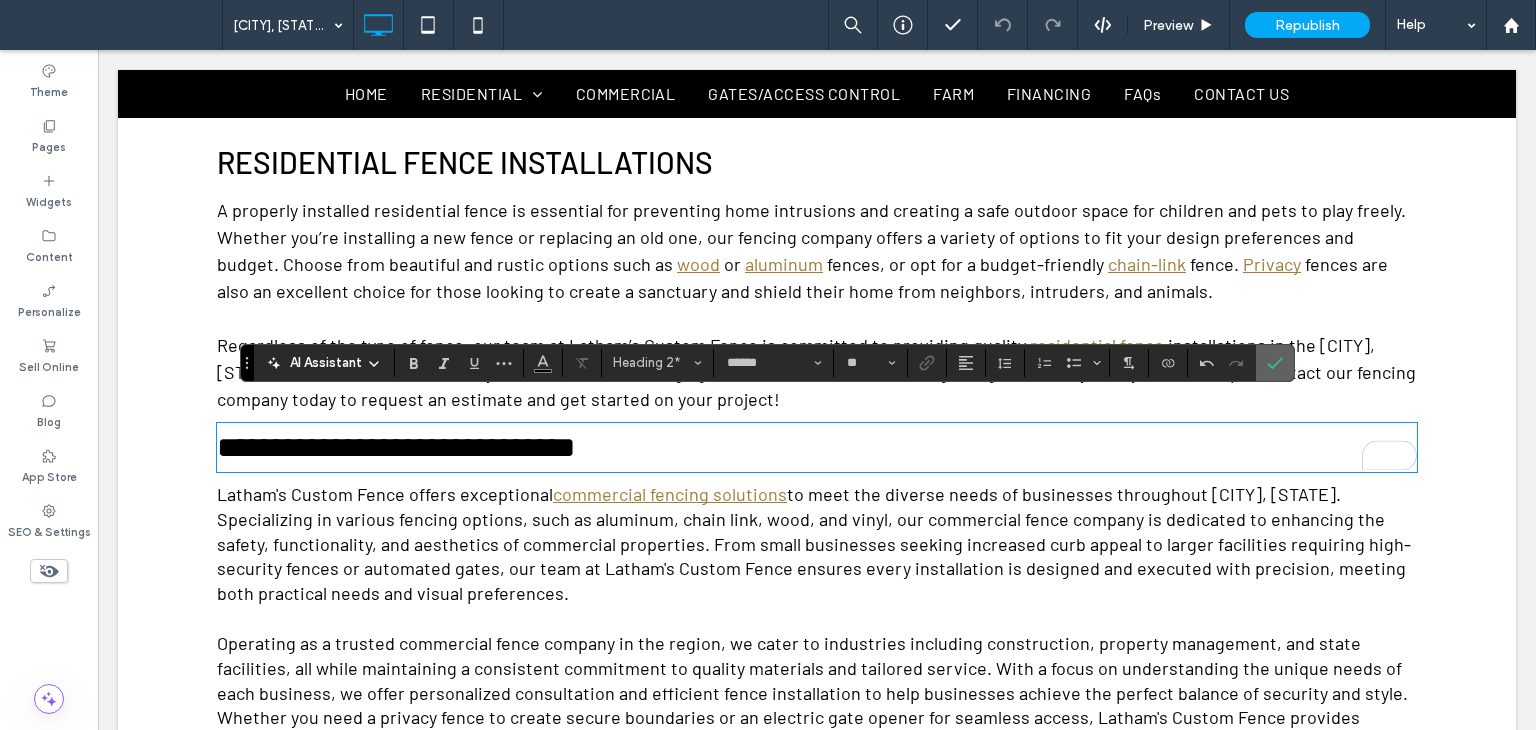 click 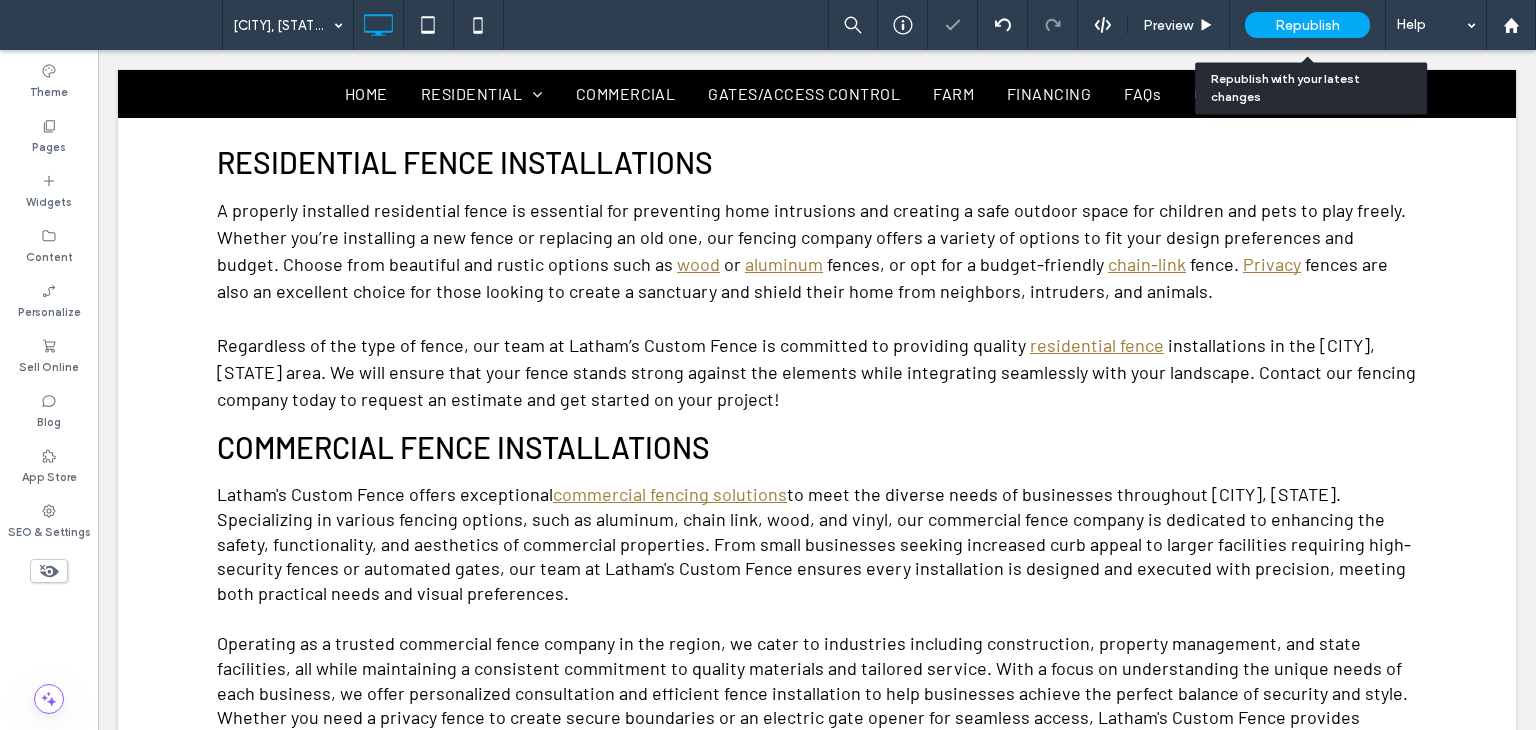 click on "Republish" at bounding box center [1307, 25] 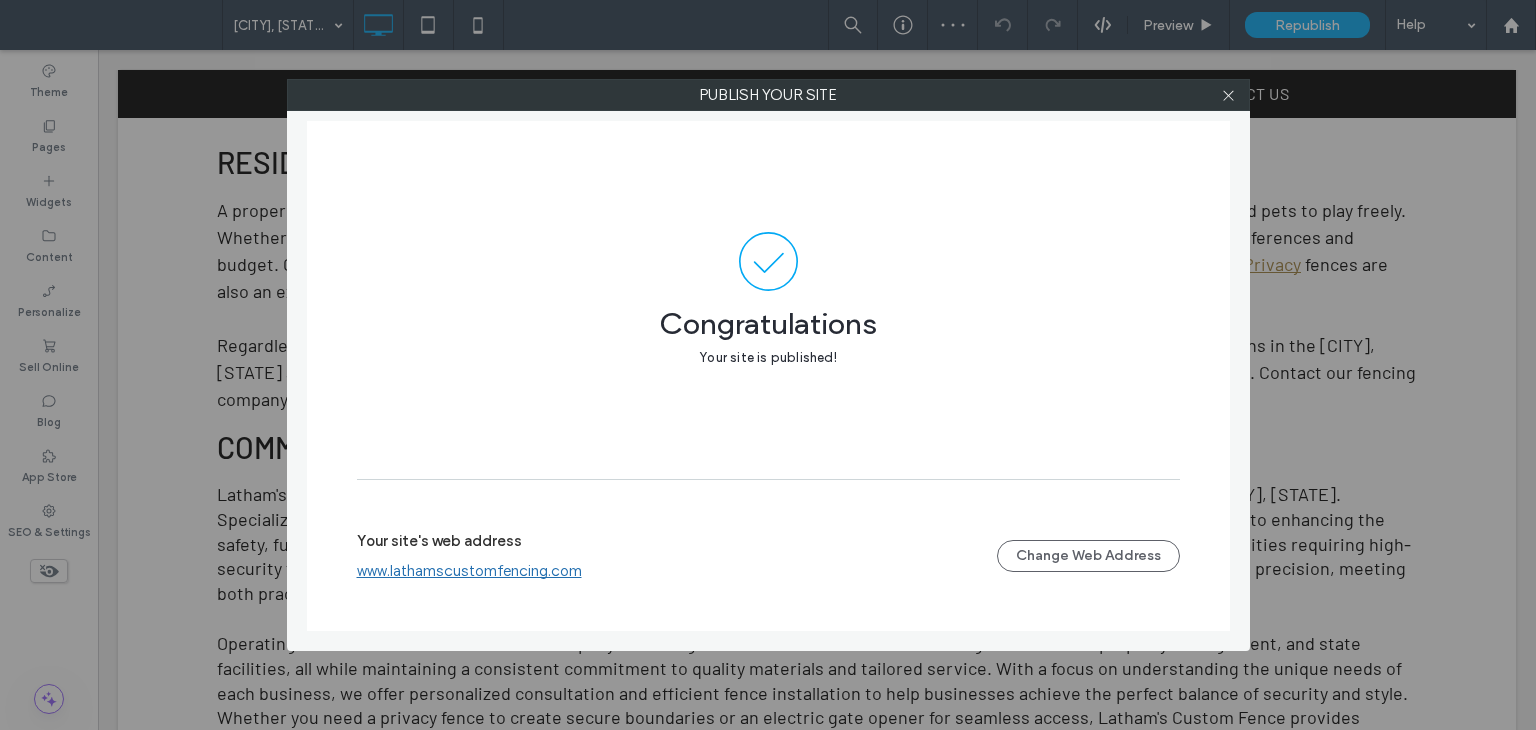 drag, startPoint x: 1229, startPoint y: 99, endPoint x: 1444, endPoint y: 173, distance: 227.37854 